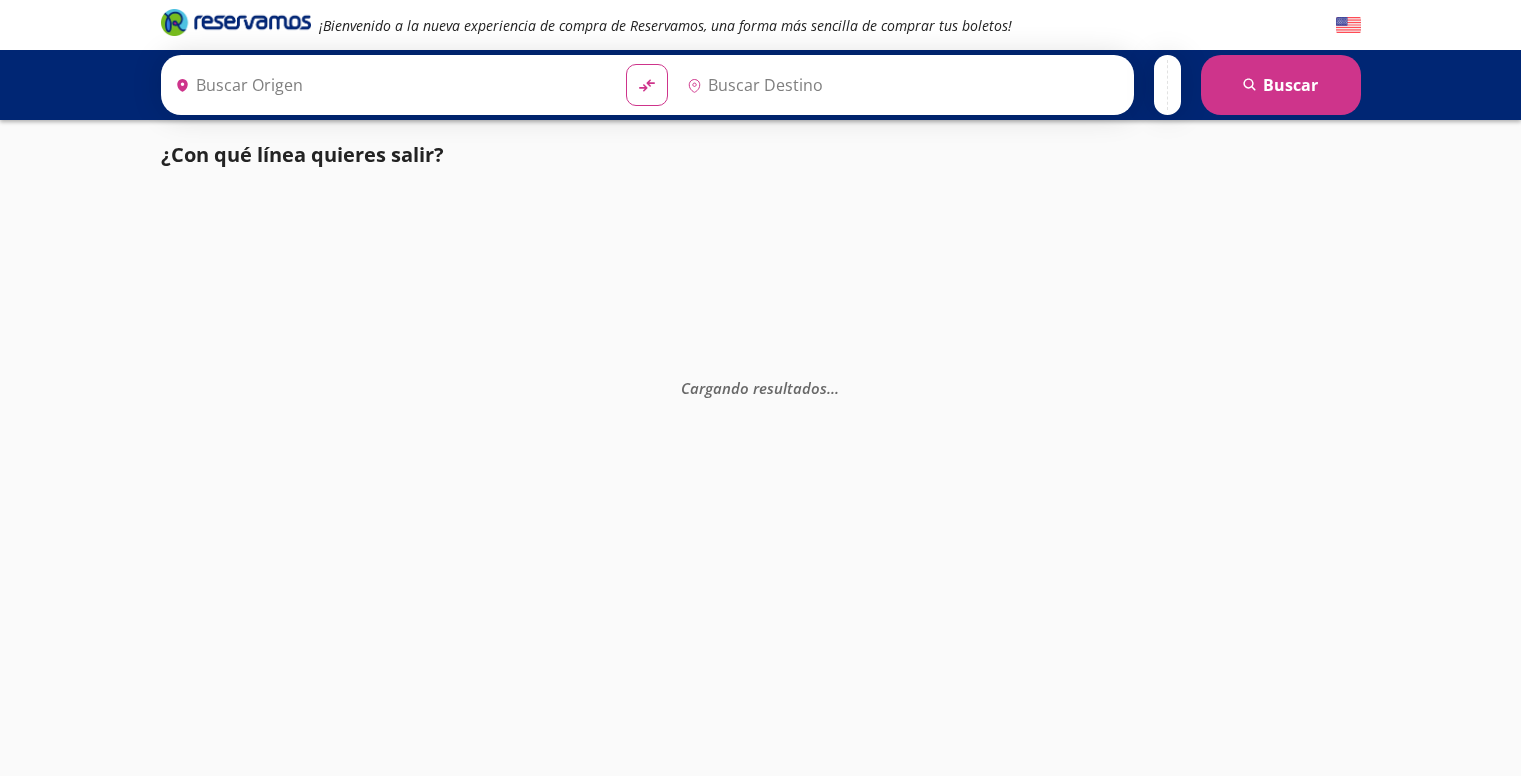 scroll, scrollTop: 0, scrollLeft: 0, axis: both 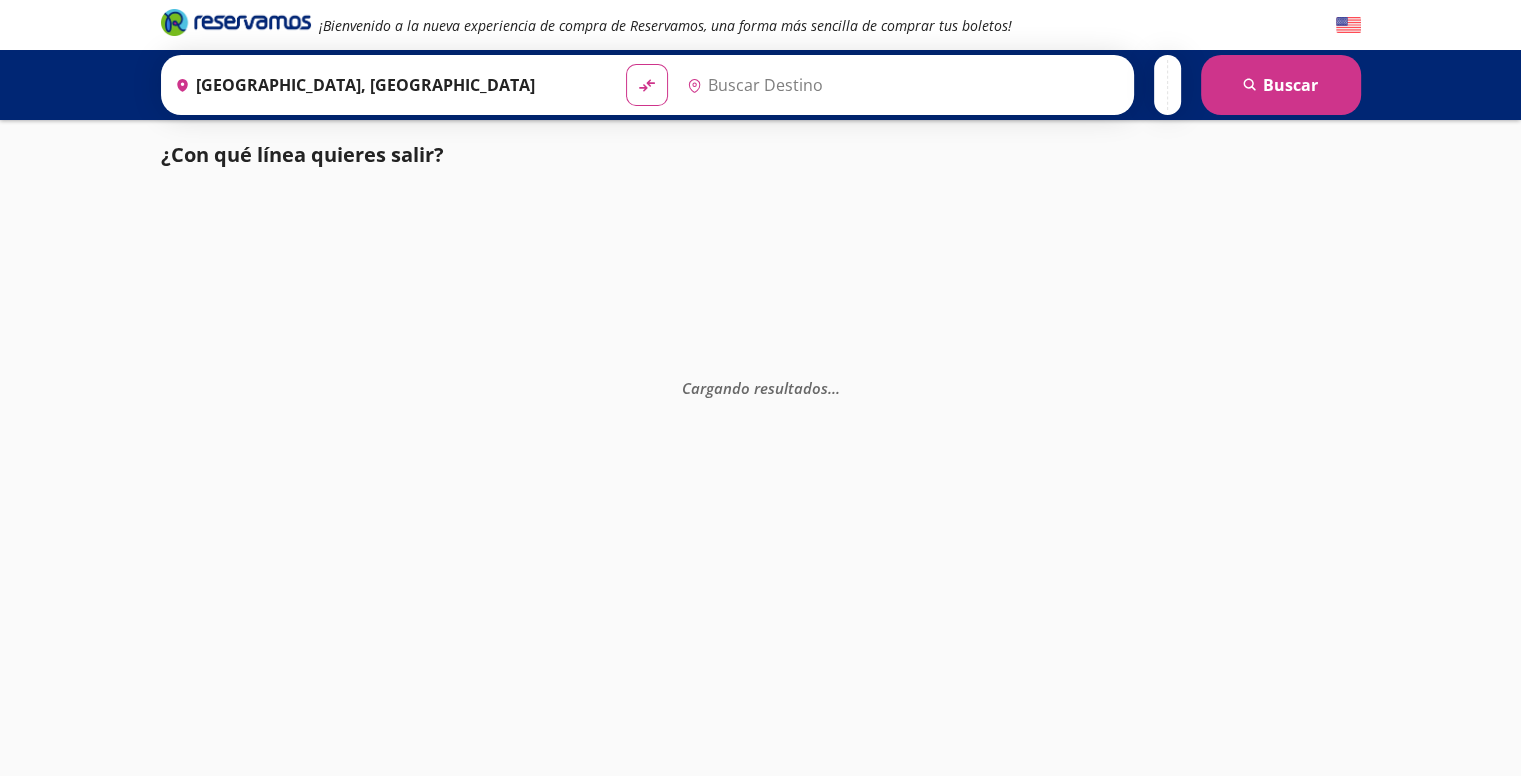 type on "[PERSON_NAME][DATE], [GEOGRAPHIC_DATA]" 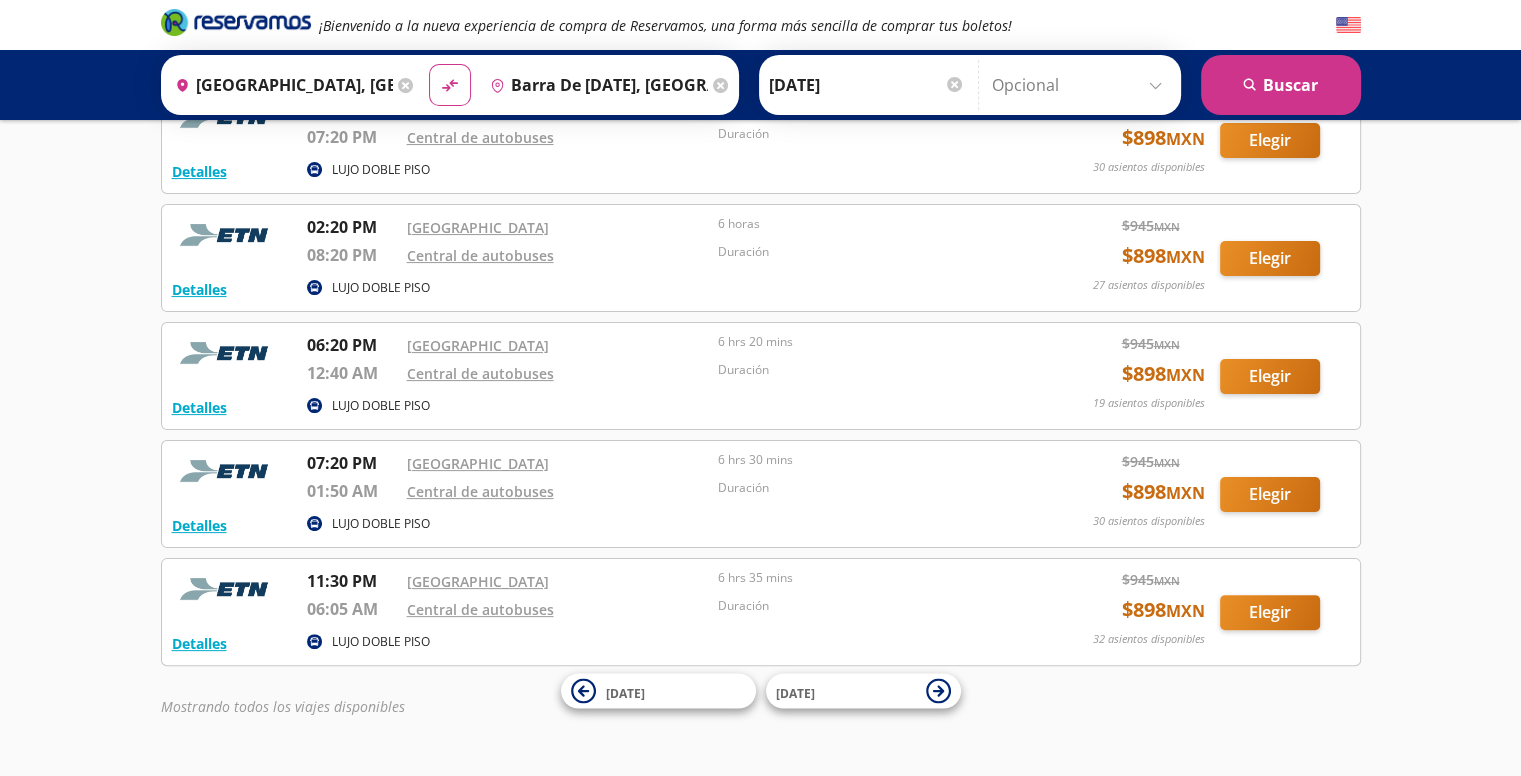 scroll, scrollTop: 380, scrollLeft: 0, axis: vertical 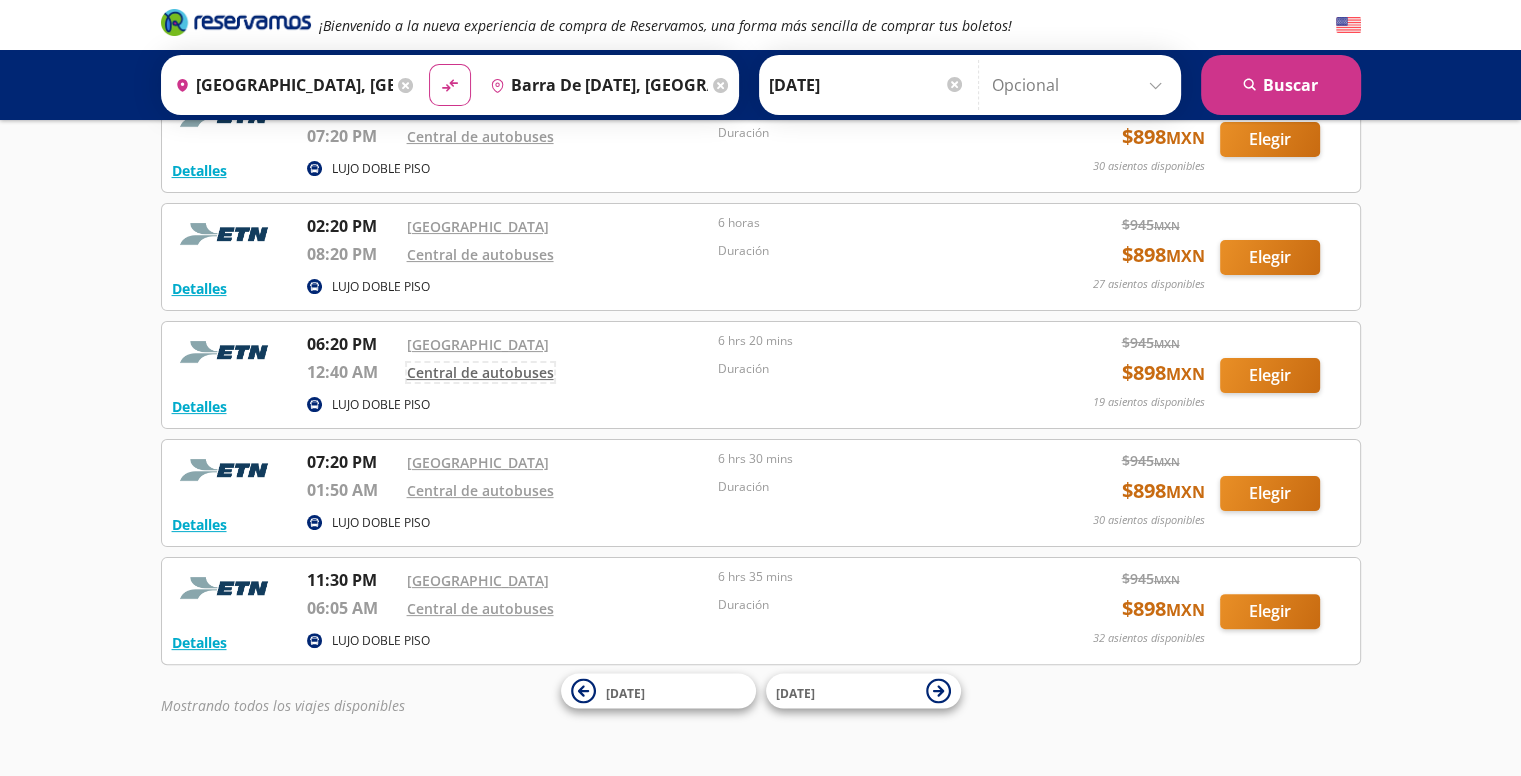 click on "Central de autobuses" at bounding box center (480, 372) 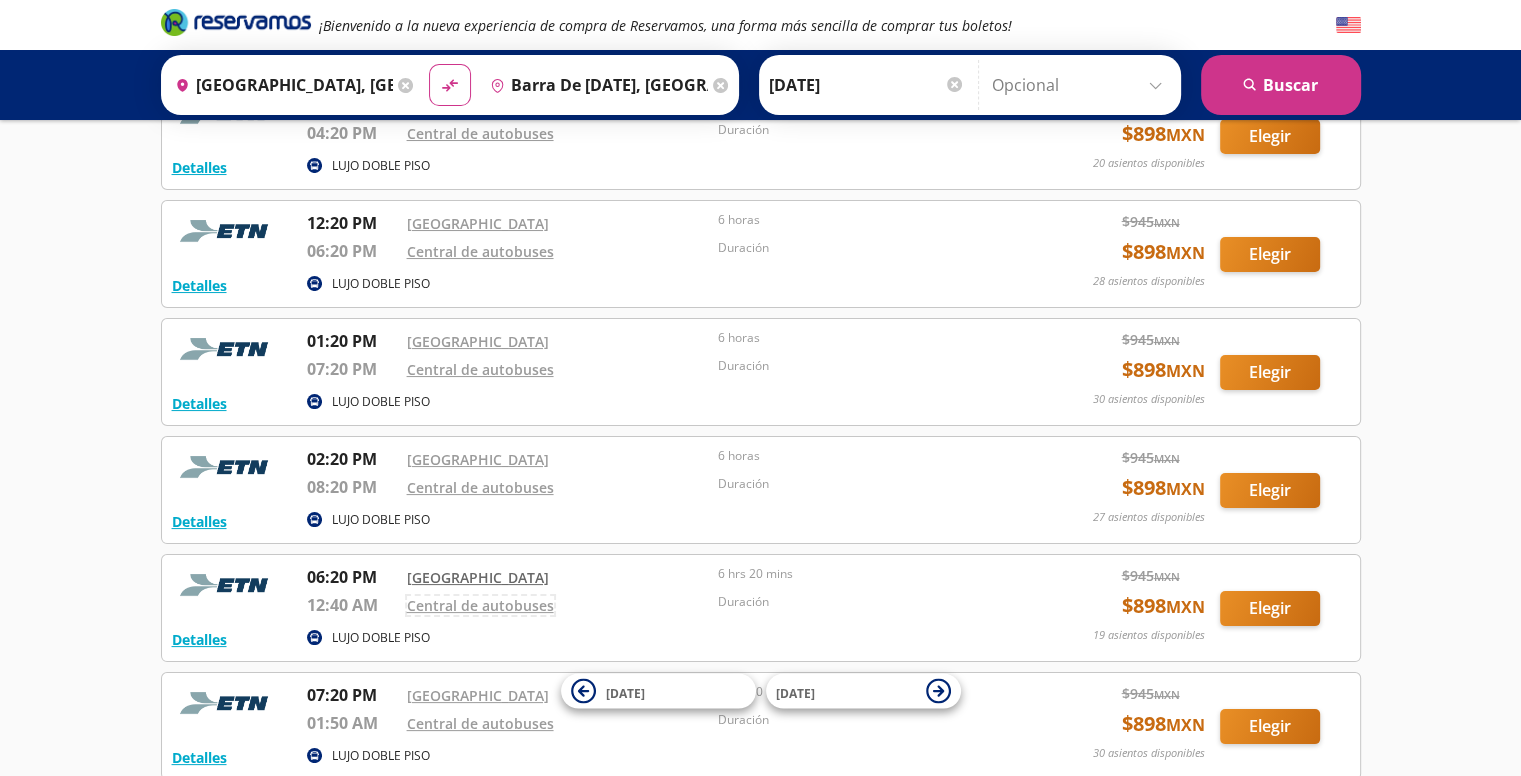scroll, scrollTop: 0, scrollLeft: 0, axis: both 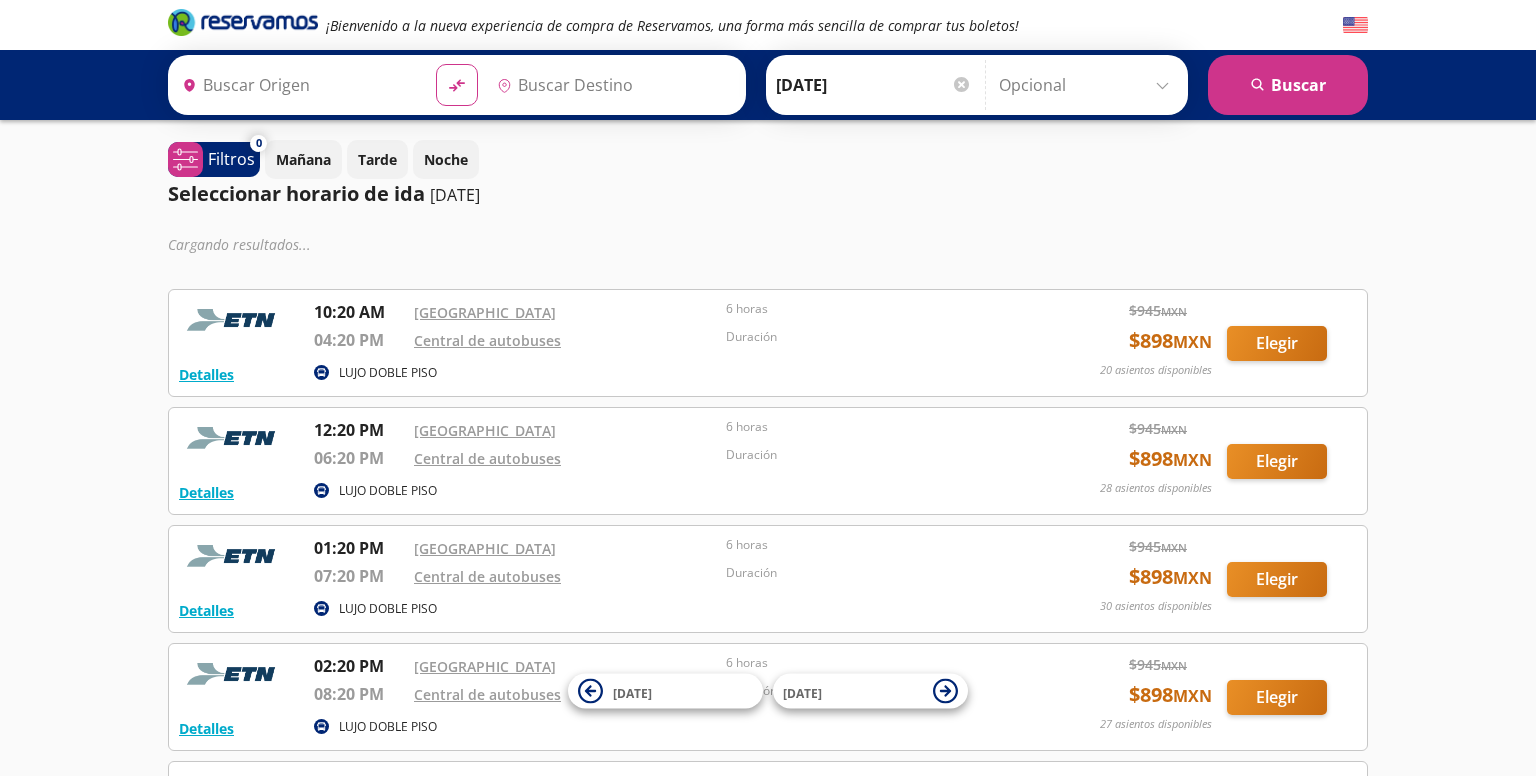 type on "[GEOGRAPHIC_DATA], [GEOGRAPHIC_DATA]" 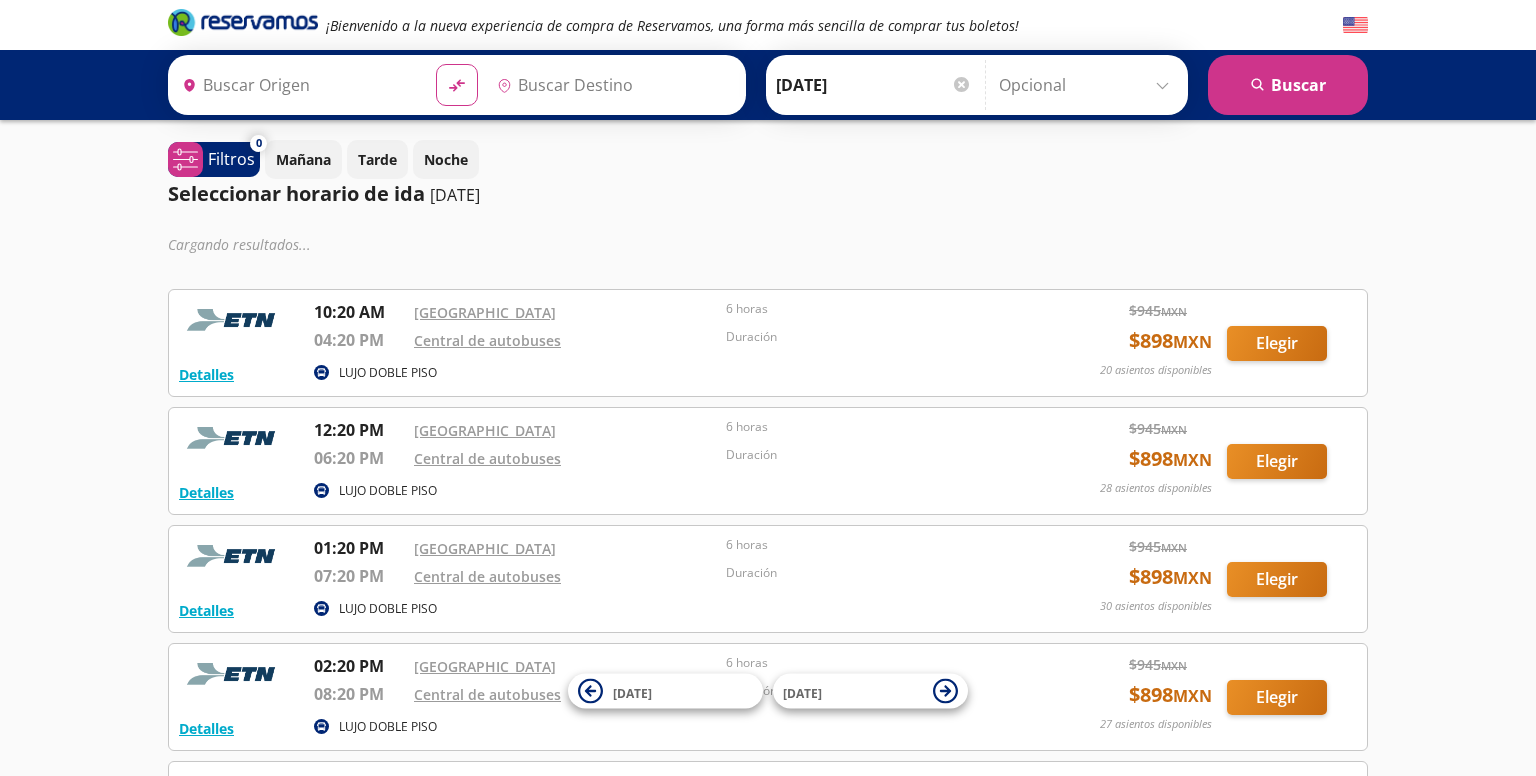 type on "[PERSON_NAME][DATE], [GEOGRAPHIC_DATA]" 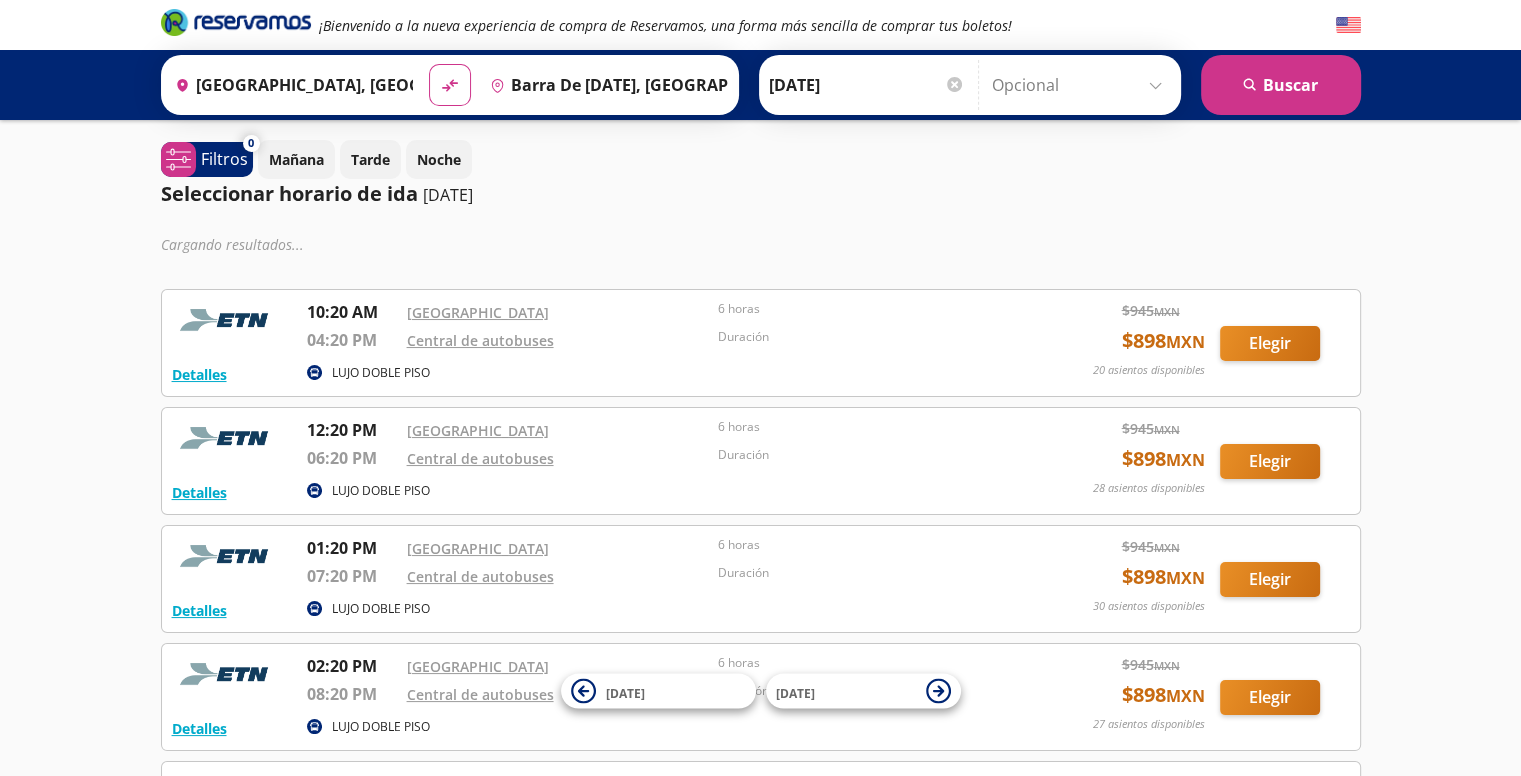 scroll, scrollTop: 0, scrollLeft: 0, axis: both 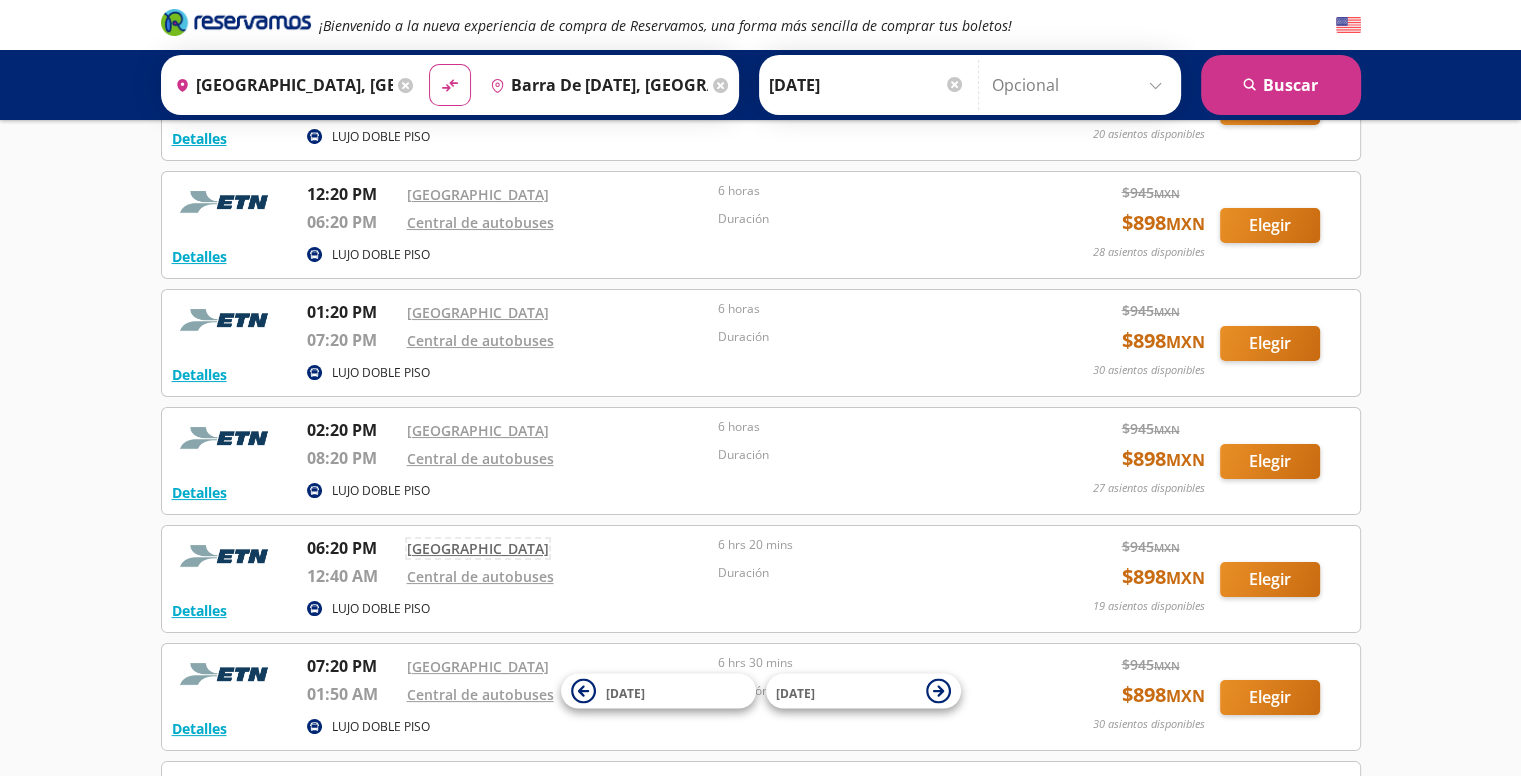 click on "[GEOGRAPHIC_DATA]" at bounding box center (478, 548) 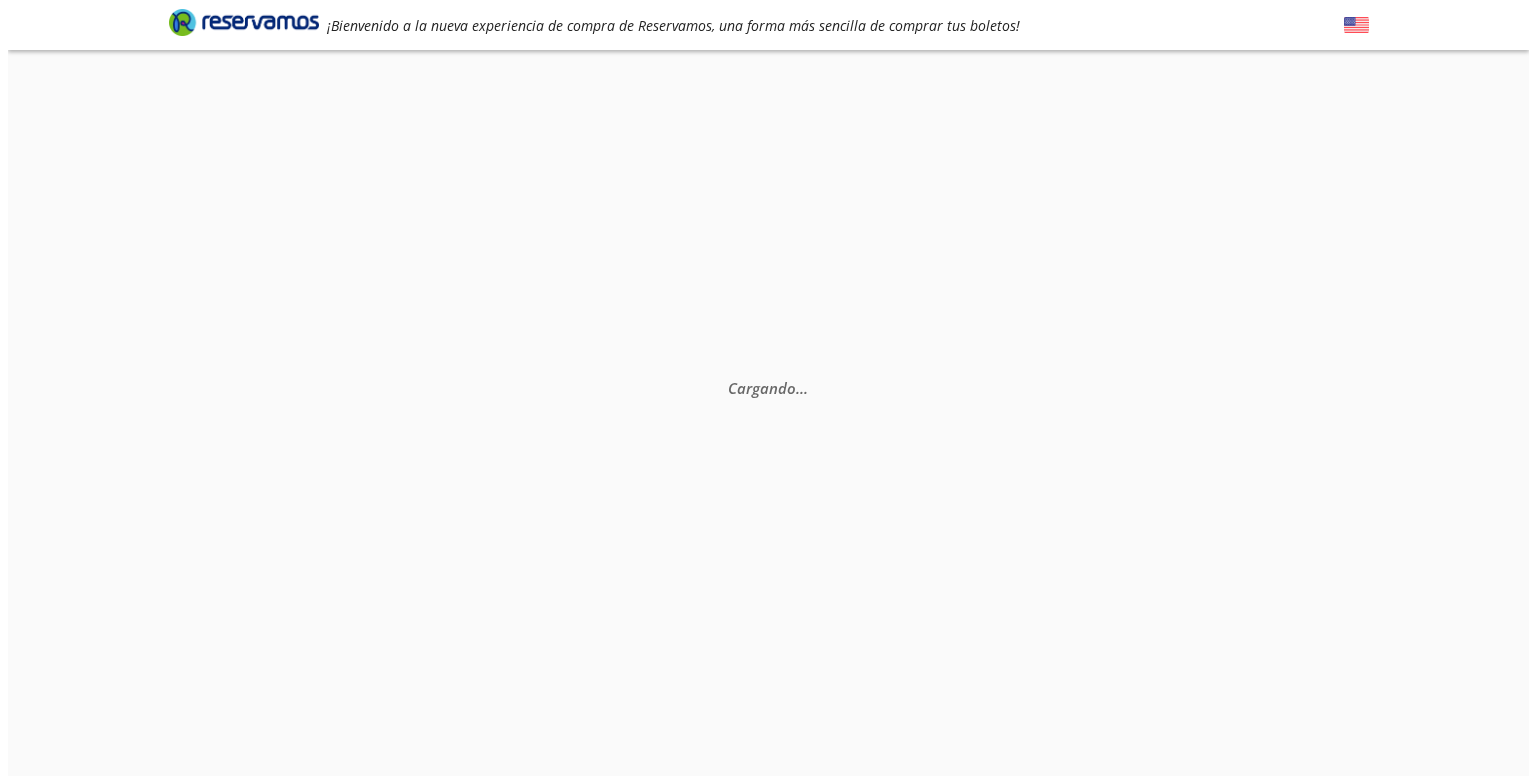 scroll, scrollTop: 0, scrollLeft: 0, axis: both 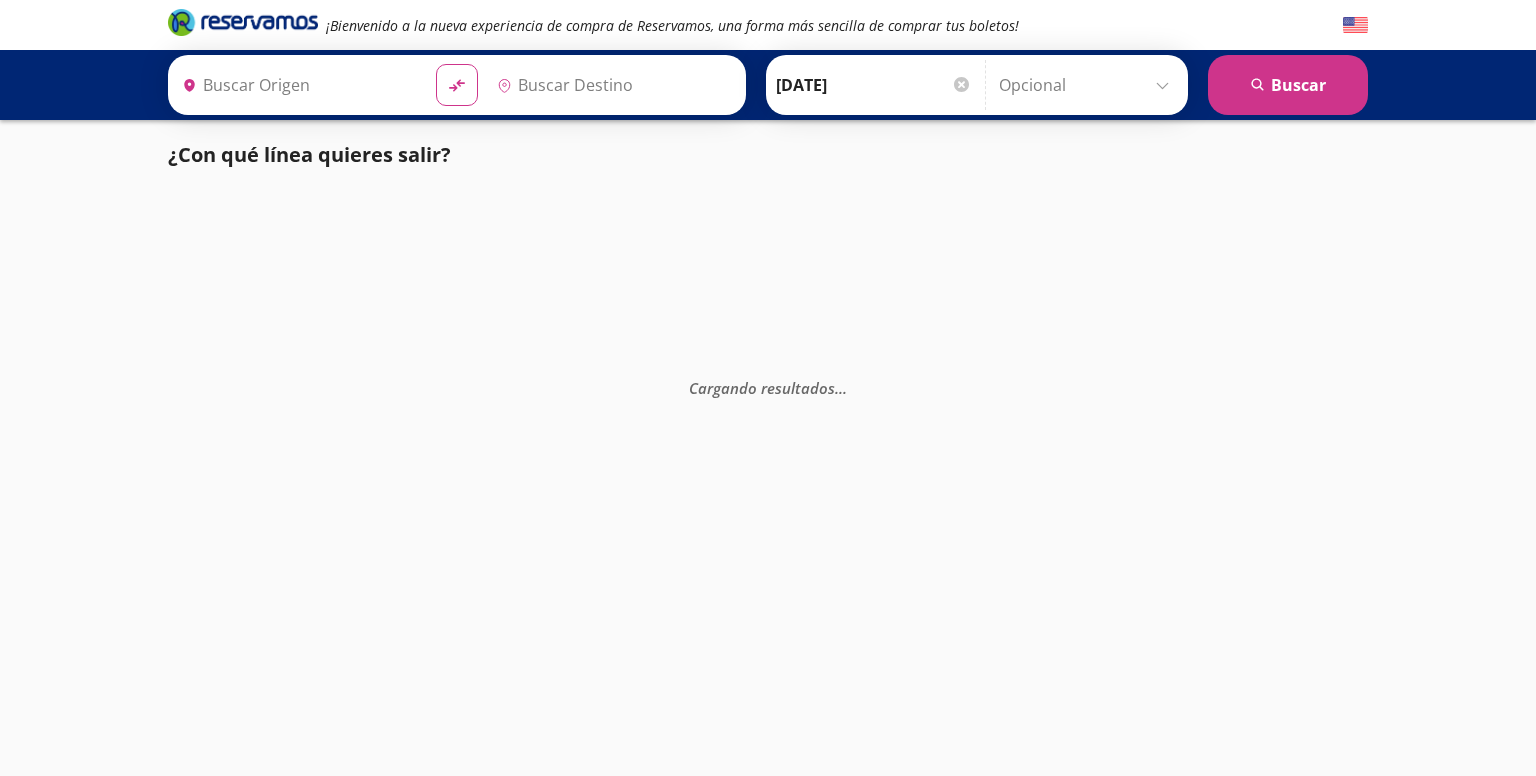 type on "[GEOGRAPHIC_DATA][PERSON_NAME], [GEOGRAPHIC_DATA]" 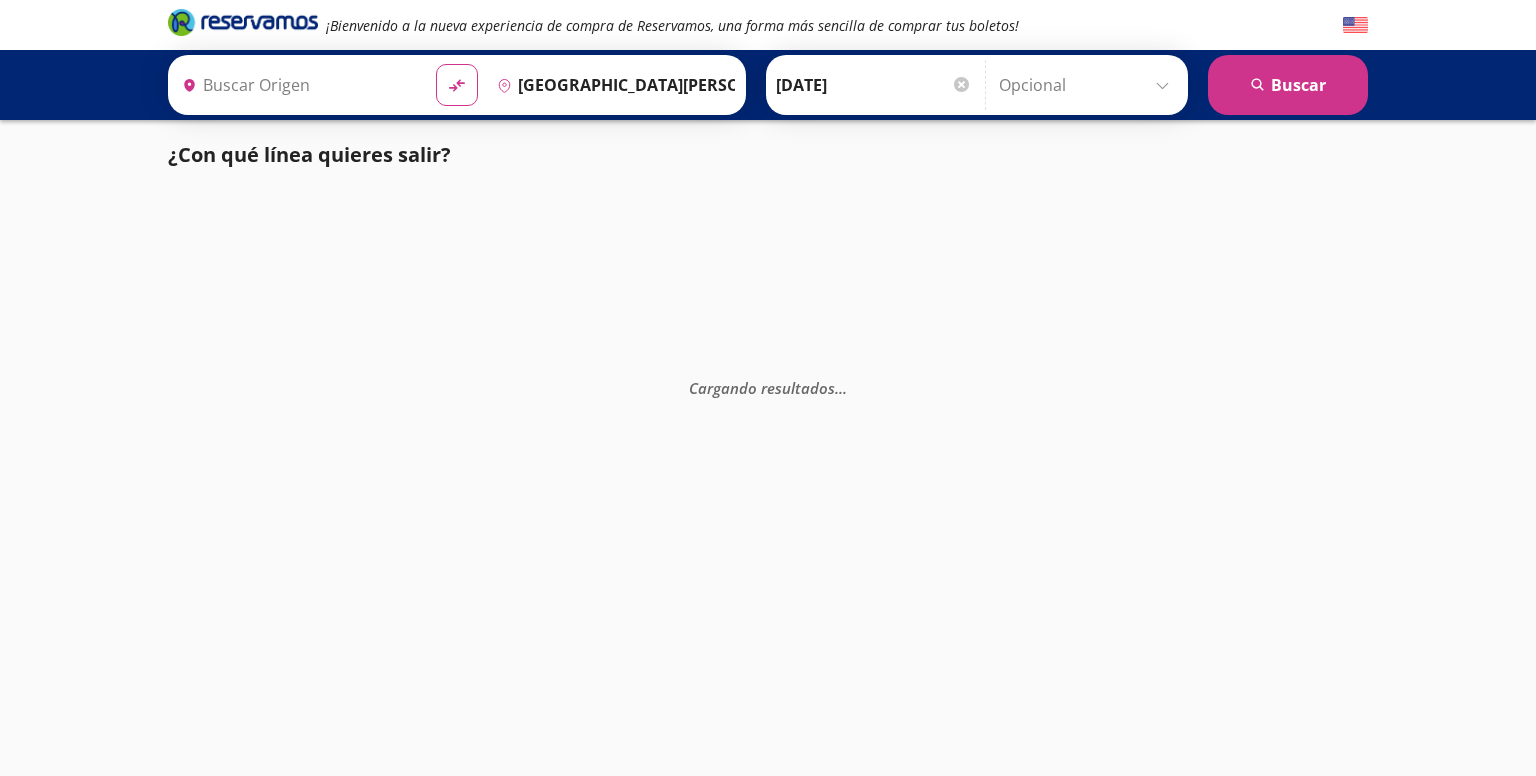 type on "[GEOGRAPHIC_DATA], [GEOGRAPHIC_DATA]" 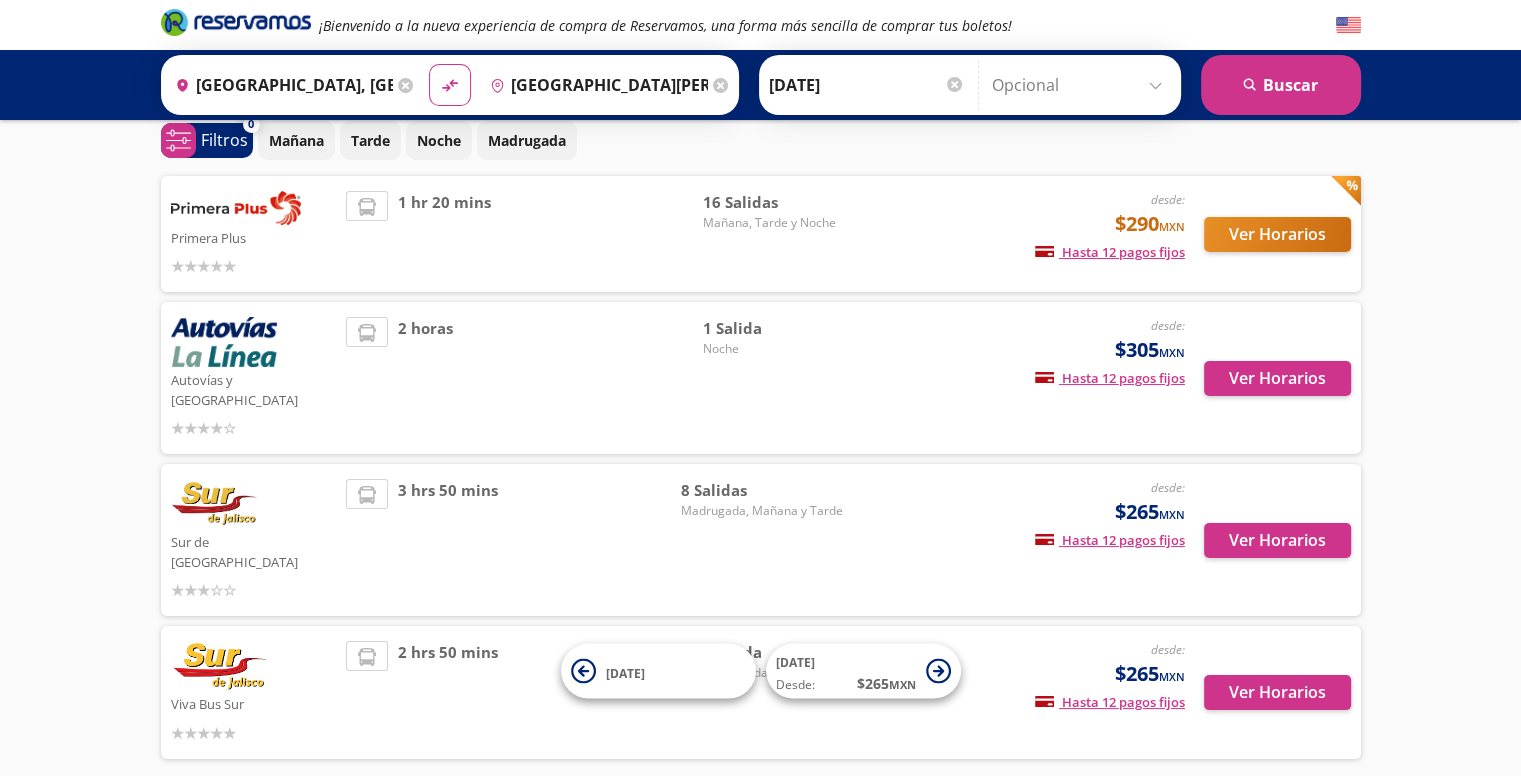 scroll, scrollTop: 89, scrollLeft: 0, axis: vertical 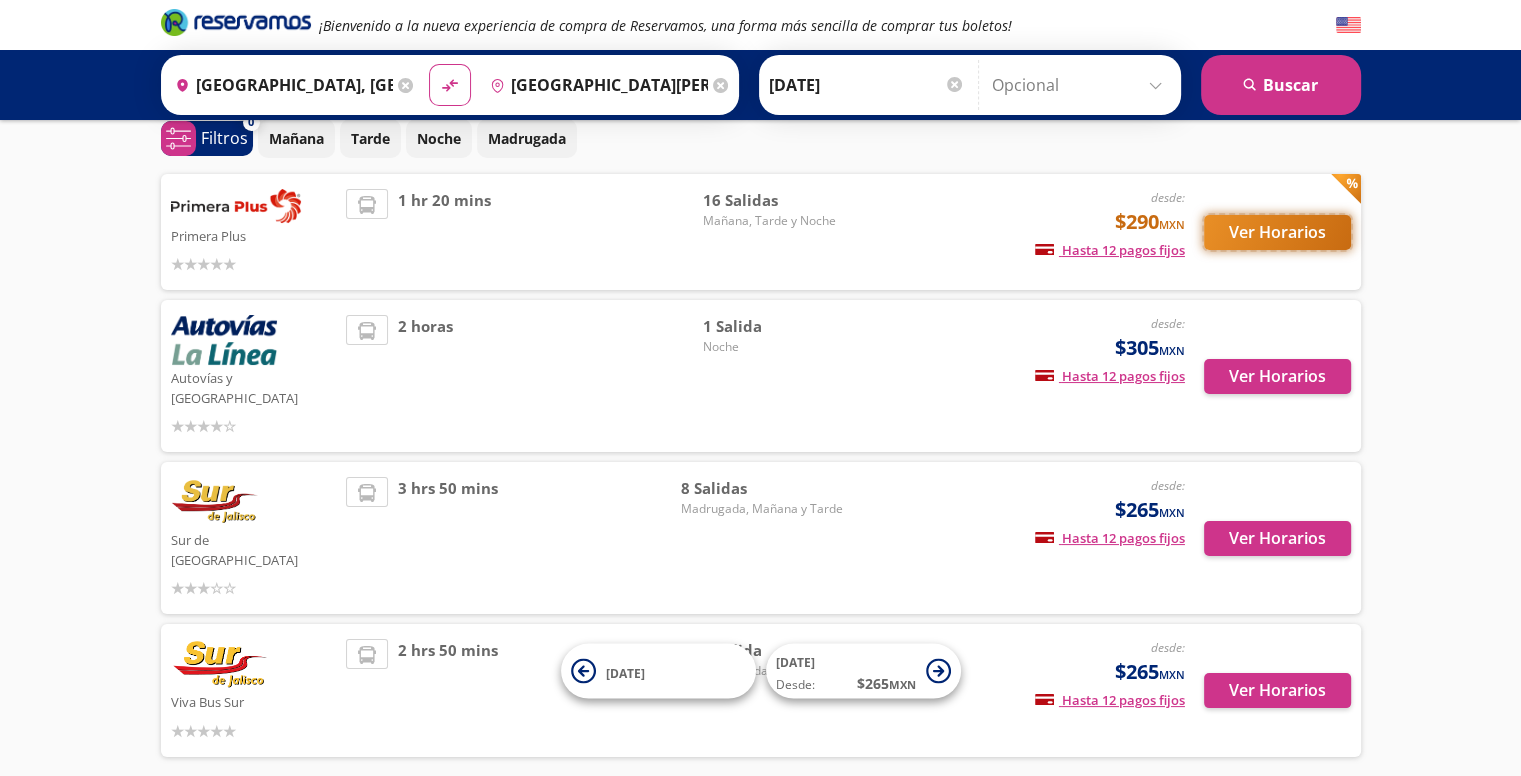 click on "Ver Horarios" at bounding box center (1277, 232) 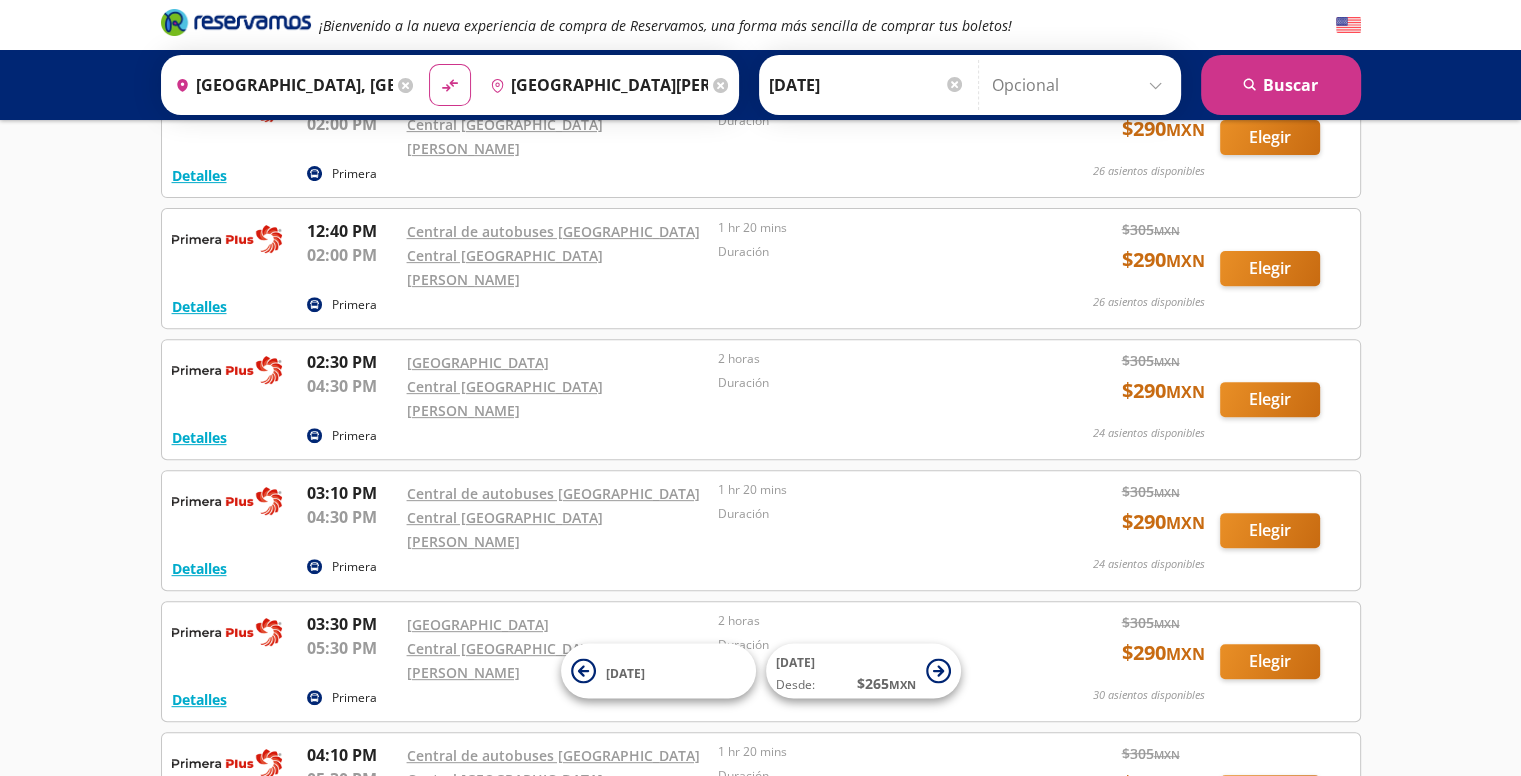 scroll, scrollTop: 631, scrollLeft: 0, axis: vertical 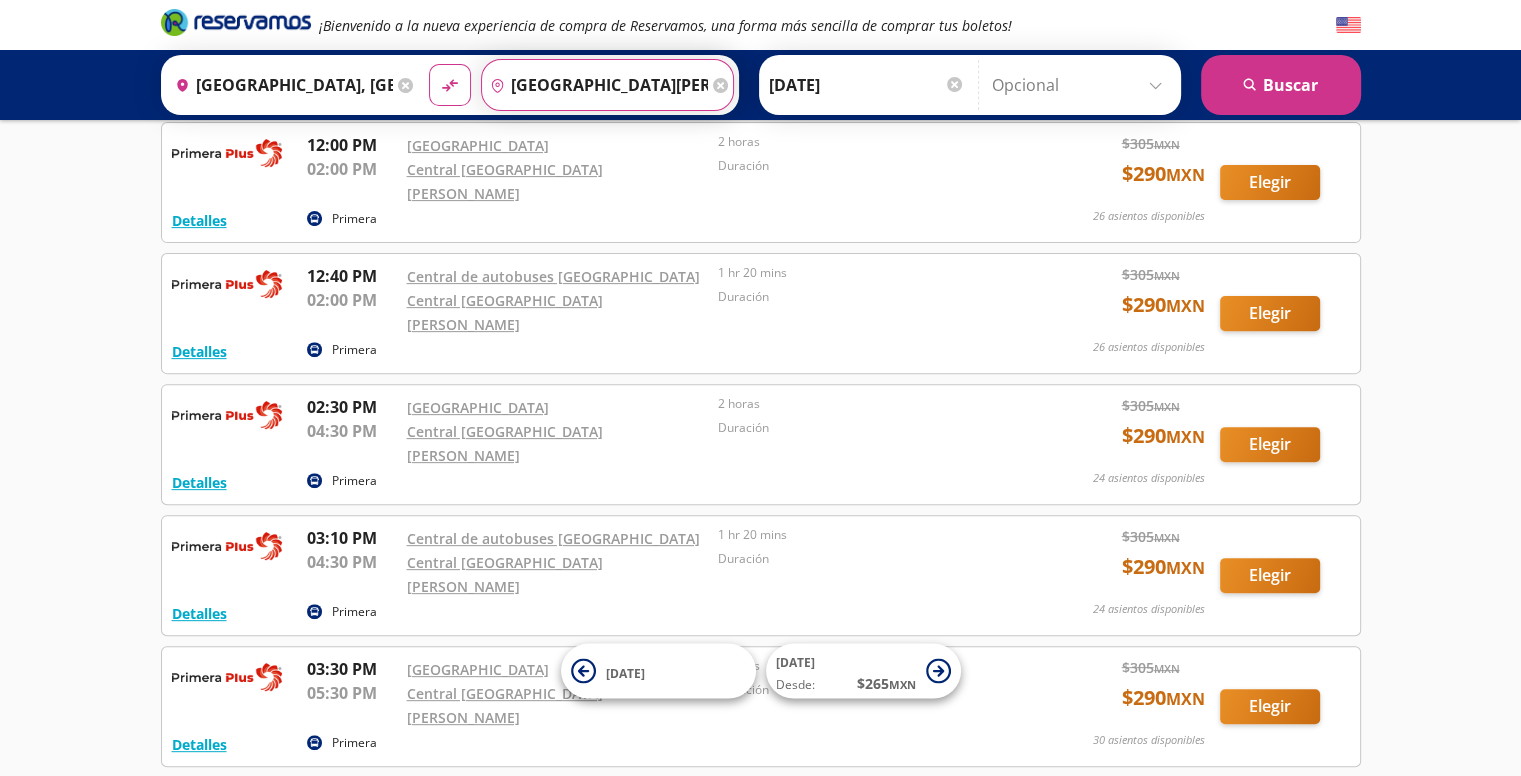 click on "[GEOGRAPHIC_DATA][PERSON_NAME], [GEOGRAPHIC_DATA]" at bounding box center [595, 85] 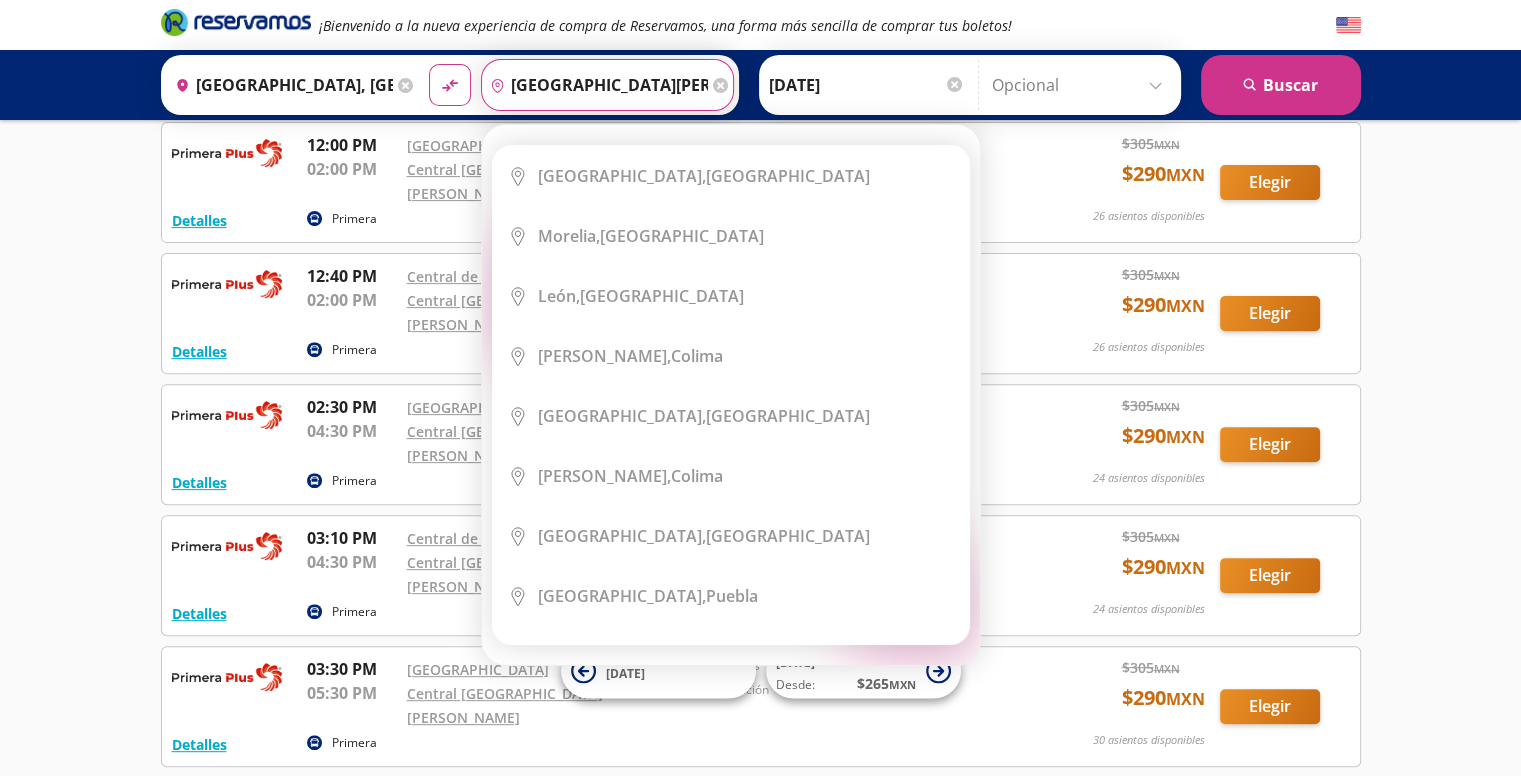 click on "[GEOGRAPHIC_DATA][PERSON_NAME], [GEOGRAPHIC_DATA]" at bounding box center [595, 85] 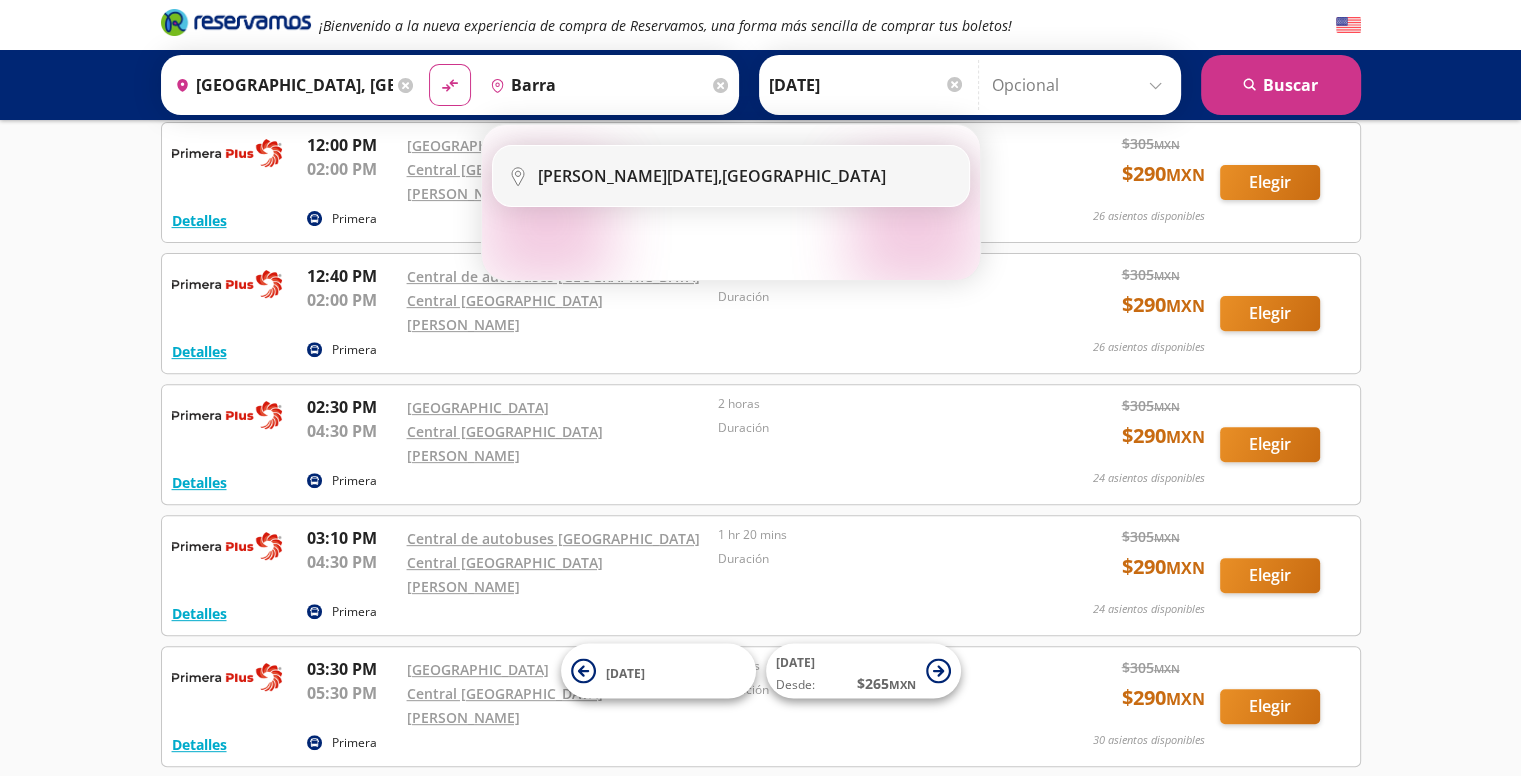 click on "City Icon
[PERSON_NAME][DATE],  [GEOGRAPHIC_DATA]" at bounding box center [731, 176] 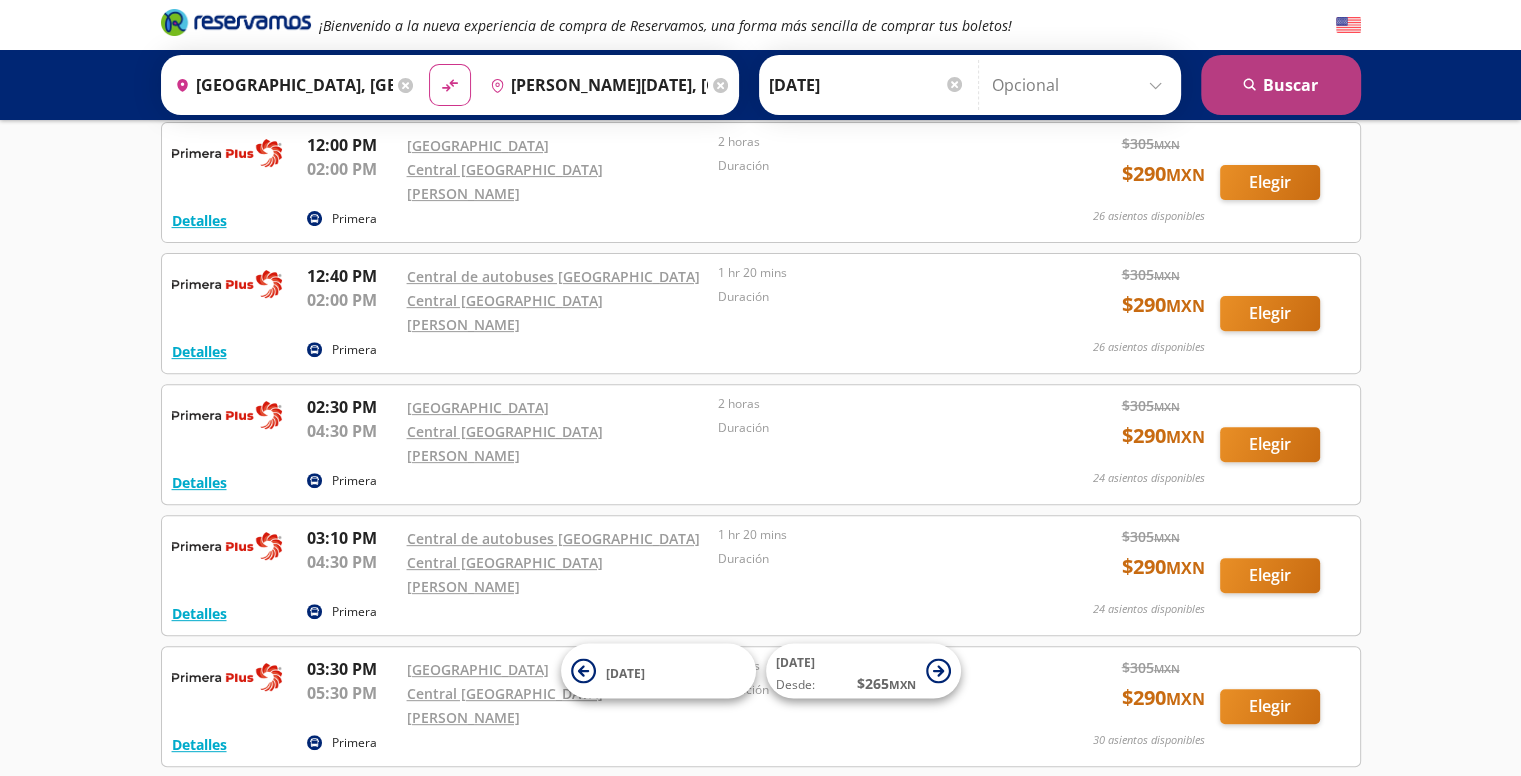 click on "search
[GEOGRAPHIC_DATA]" at bounding box center [1281, 85] 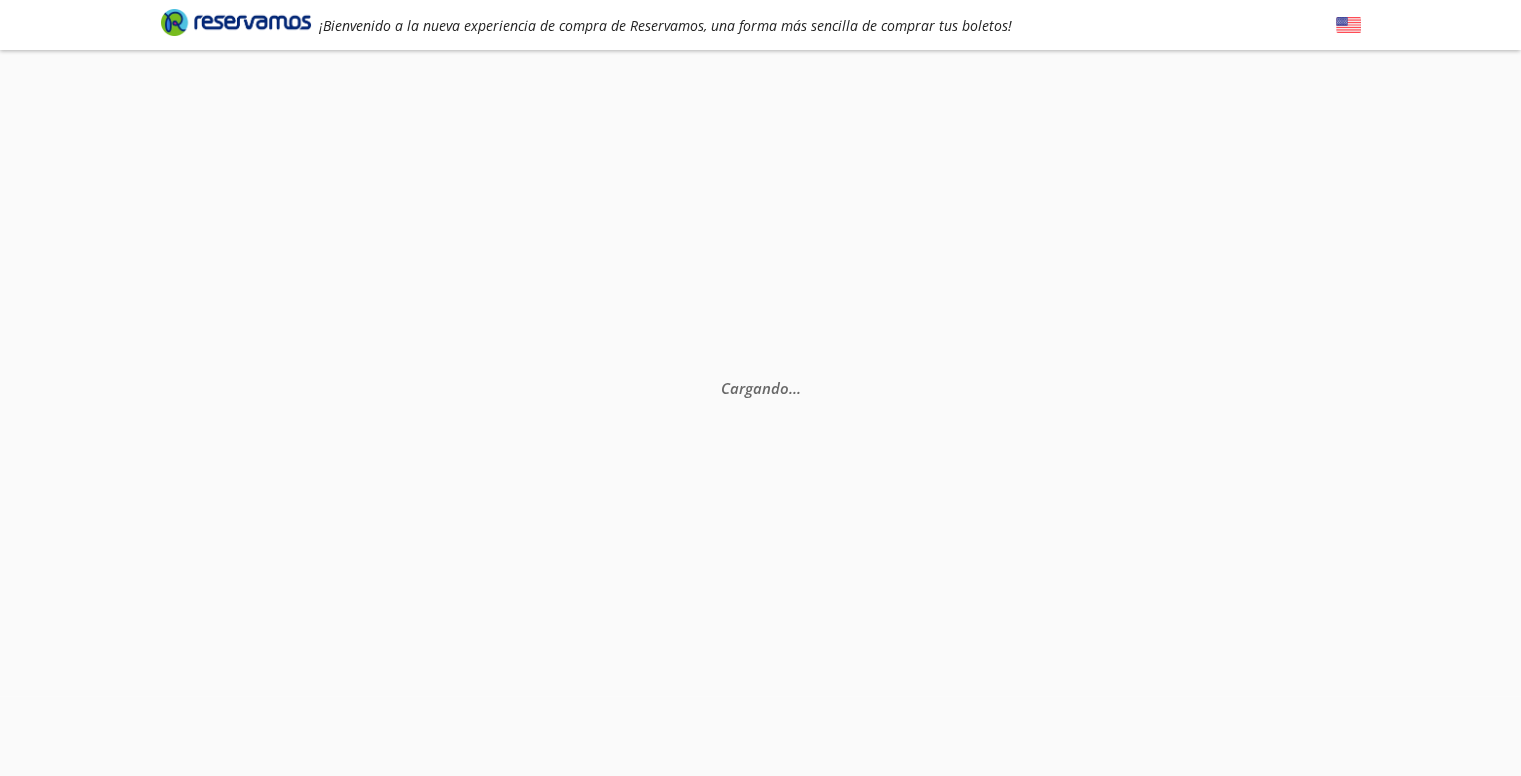 scroll, scrollTop: 0, scrollLeft: 0, axis: both 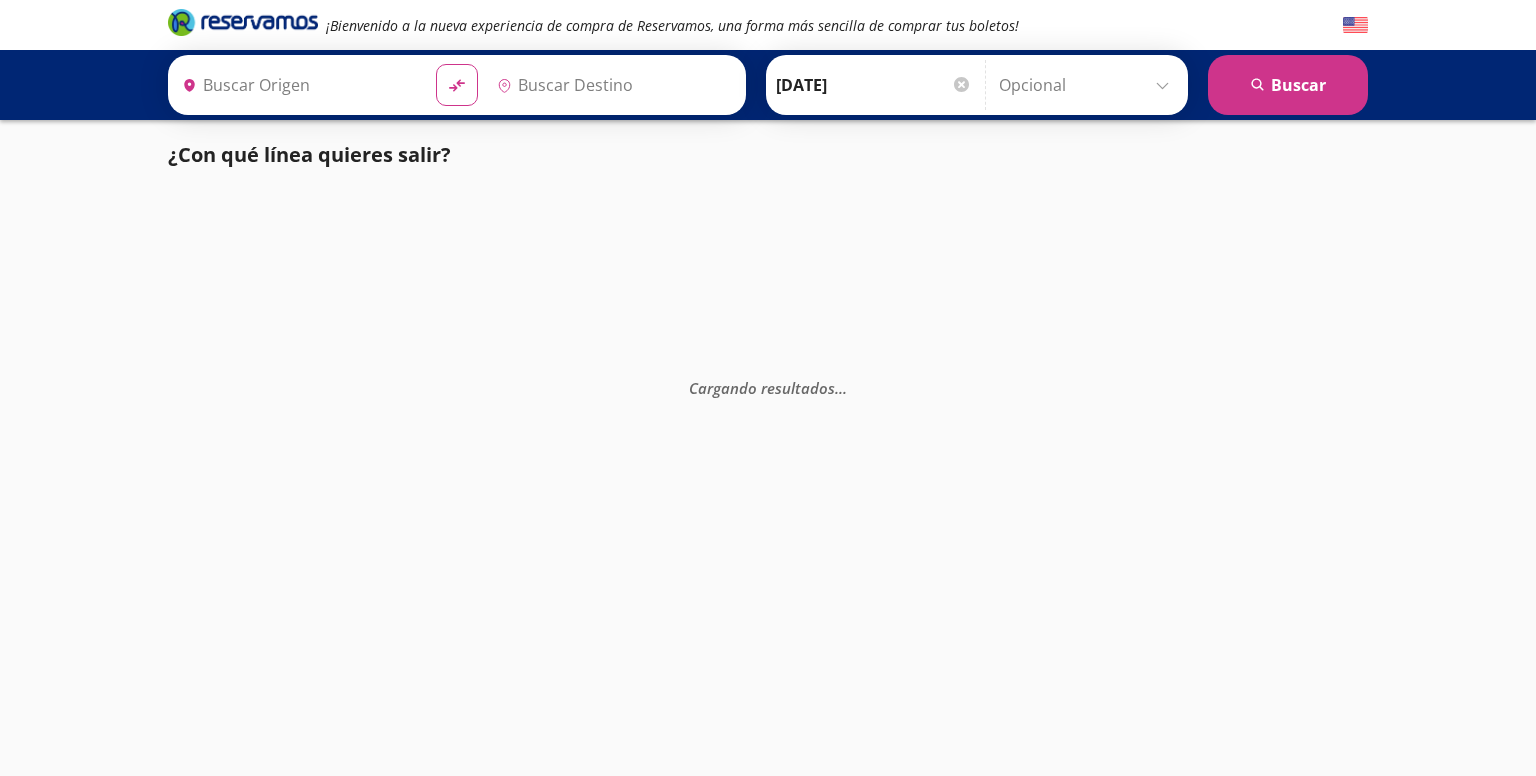 type on "[PERSON_NAME][DATE], [GEOGRAPHIC_DATA]" 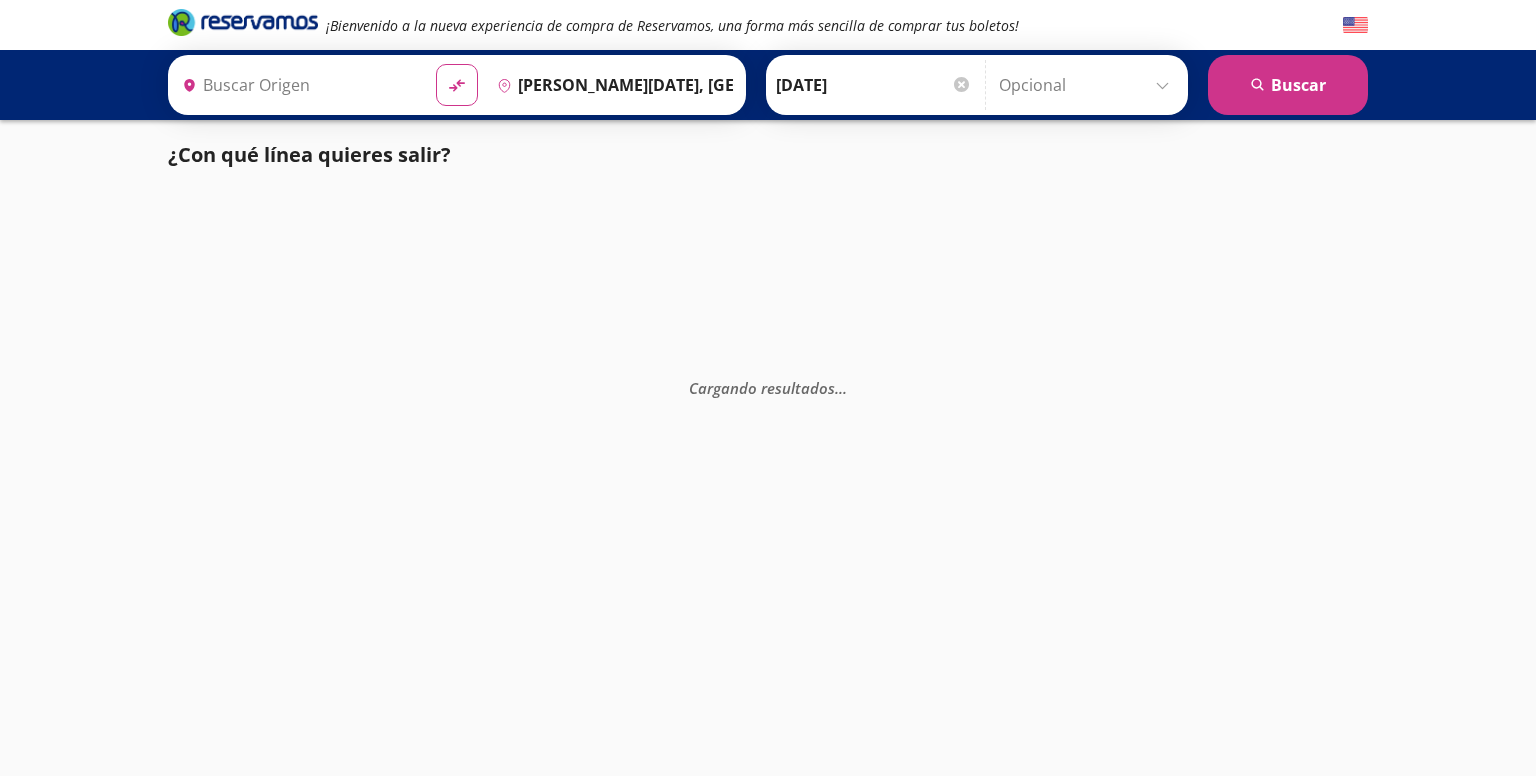 type on "[GEOGRAPHIC_DATA], [GEOGRAPHIC_DATA]" 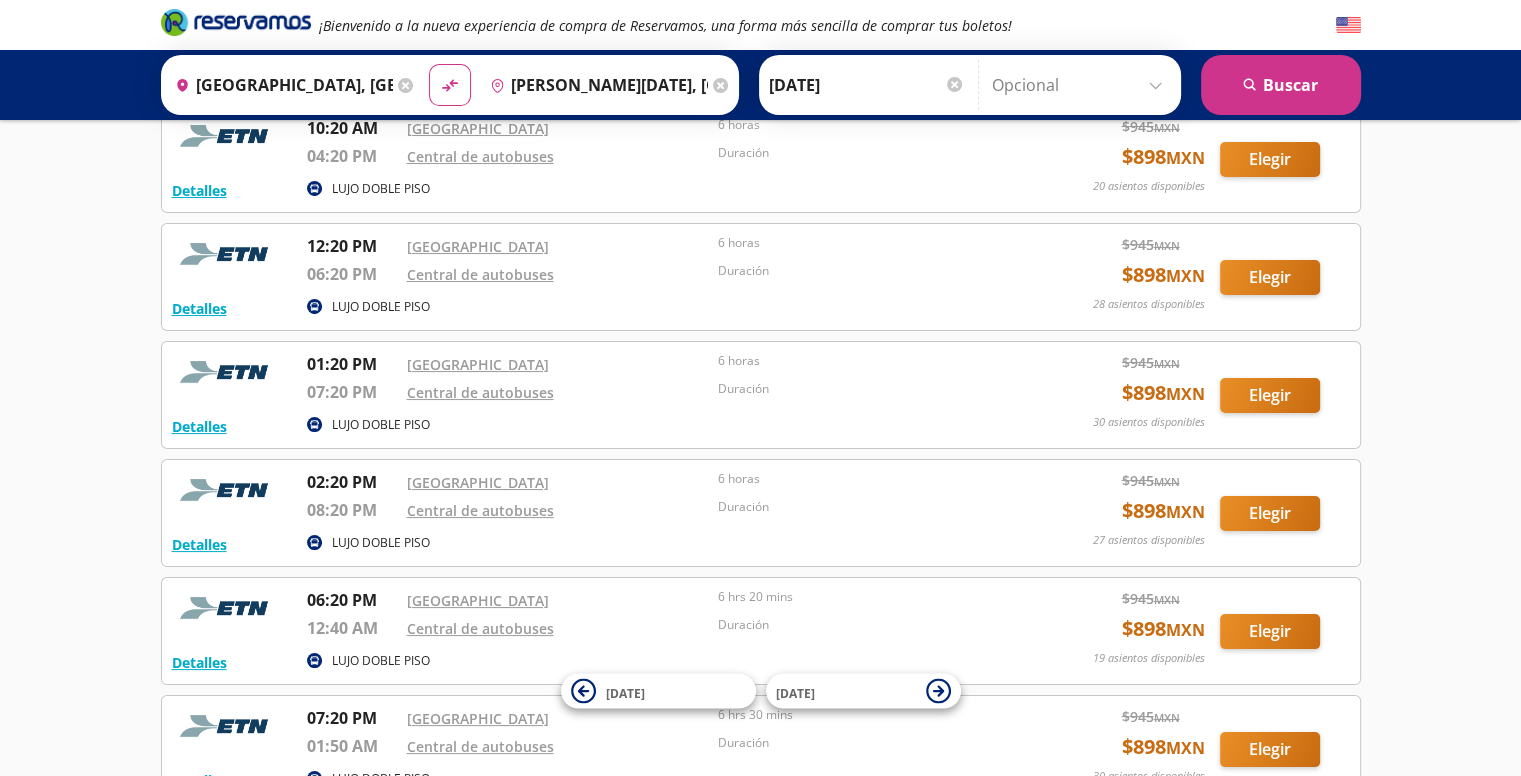 scroll, scrollTop: 128, scrollLeft: 0, axis: vertical 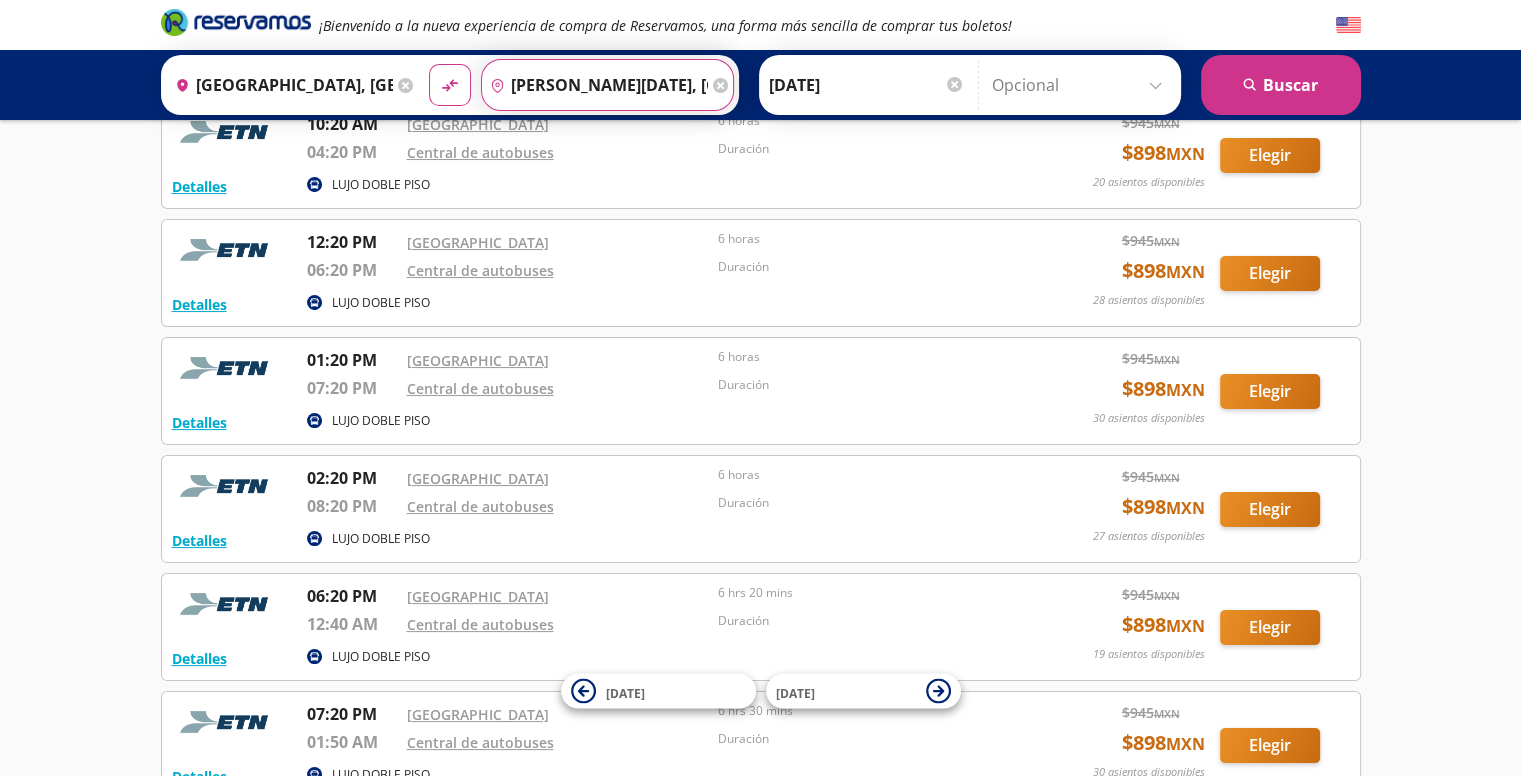 click on "[PERSON_NAME][DATE], [GEOGRAPHIC_DATA]" at bounding box center (595, 85) 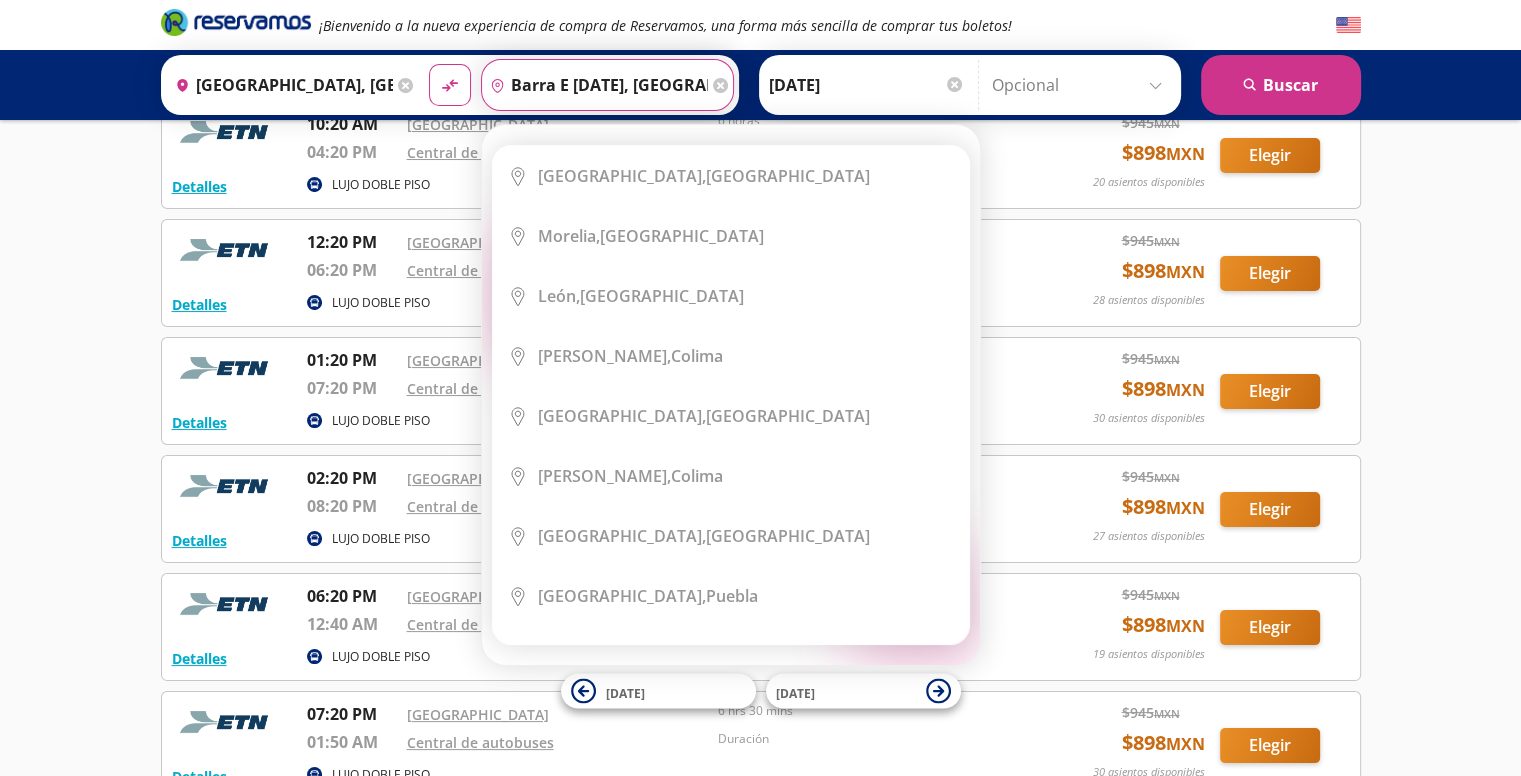 type on "barra e [DATE], [GEOGRAPHIC_DATA]" 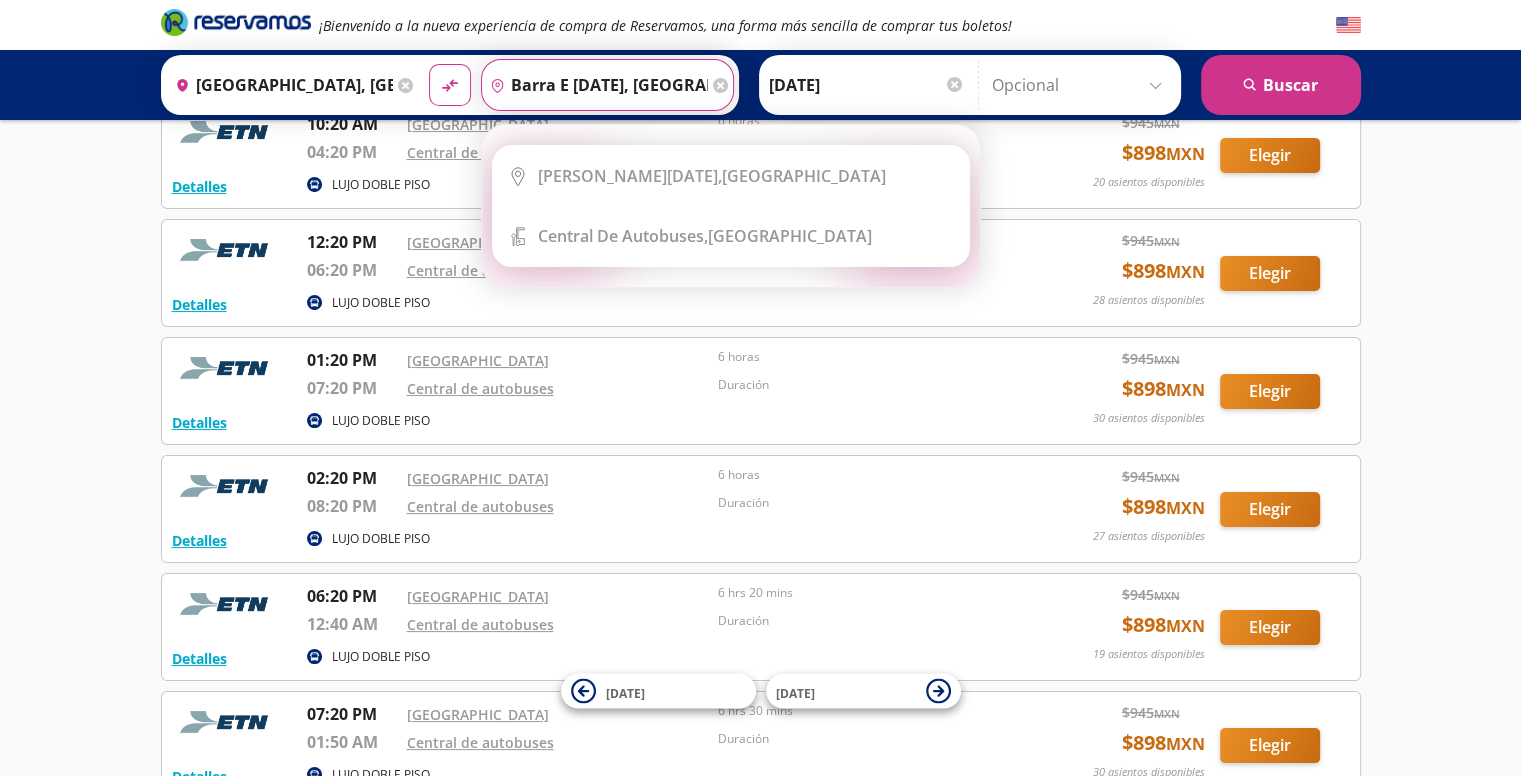 click on "barra e [DATE], [GEOGRAPHIC_DATA]" at bounding box center (595, 85) 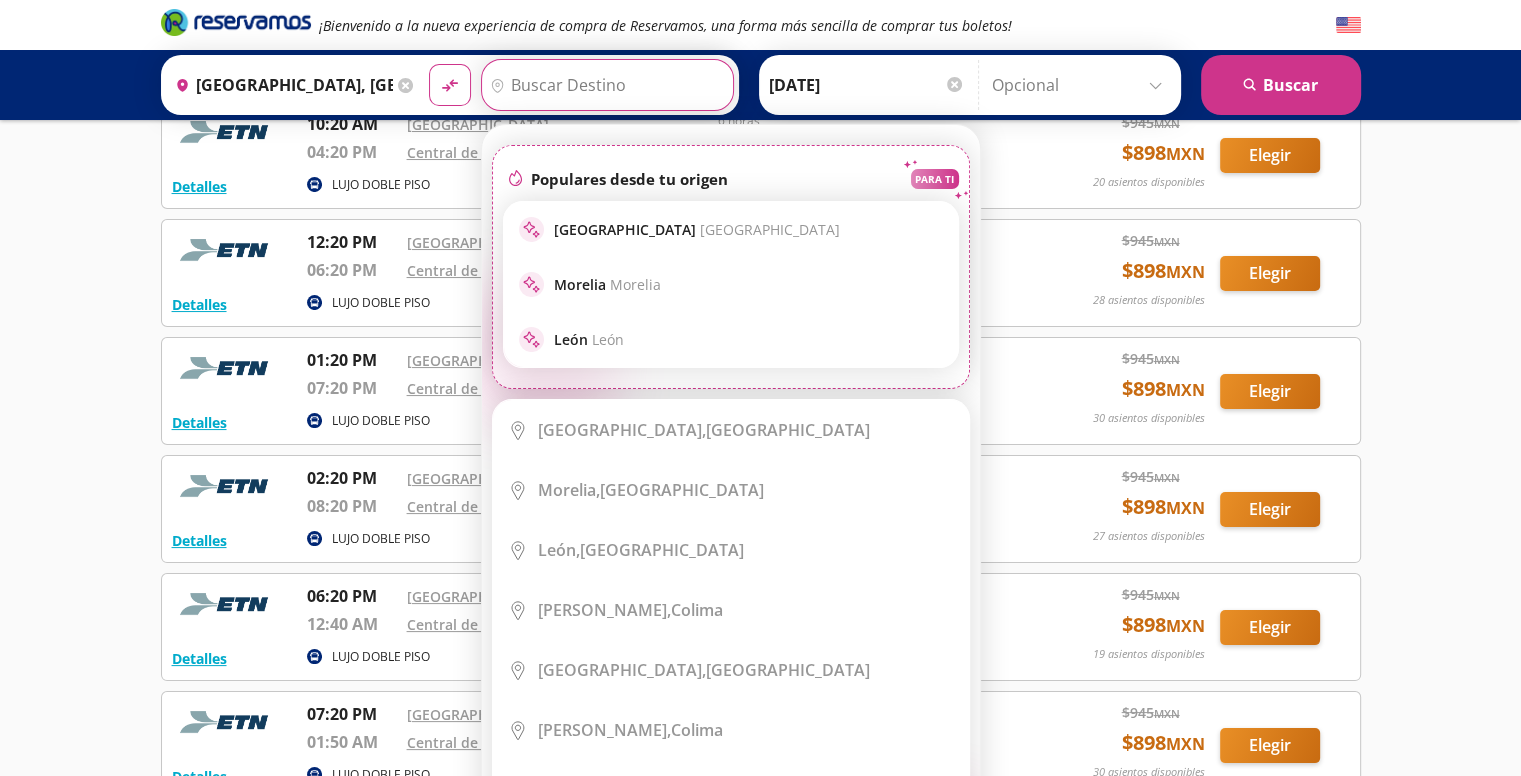 type 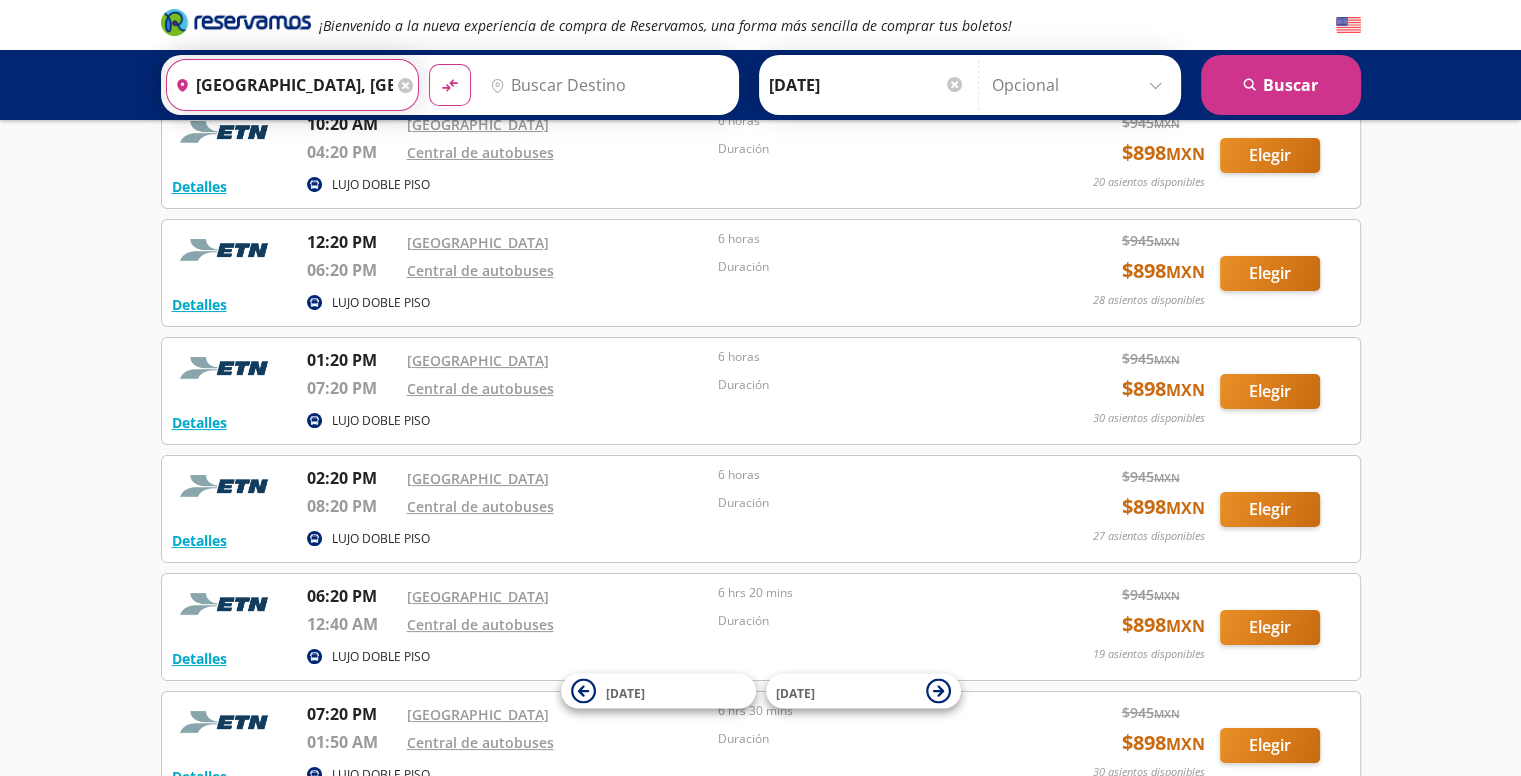 click on "[GEOGRAPHIC_DATA], [GEOGRAPHIC_DATA]" at bounding box center [280, 85] 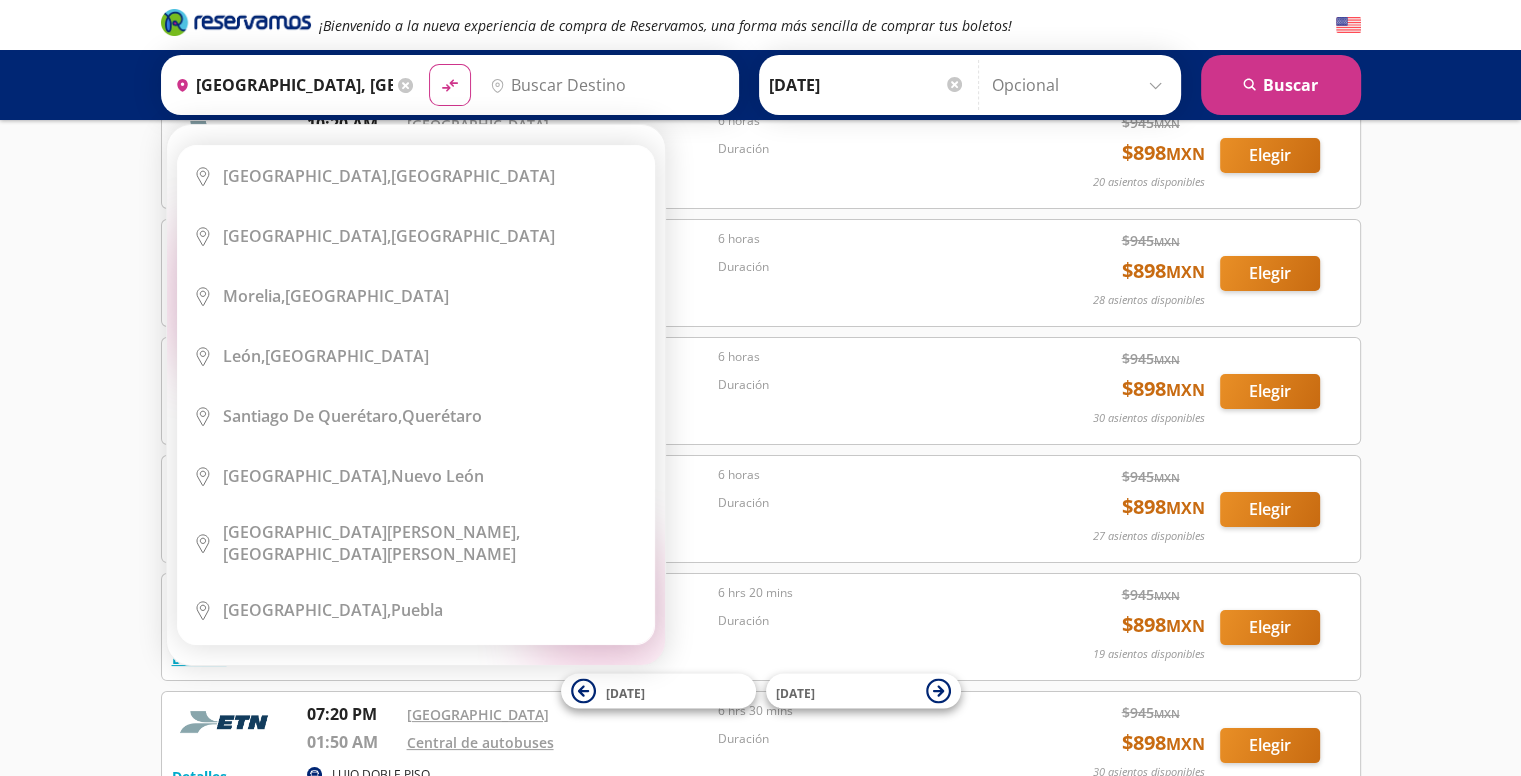 click 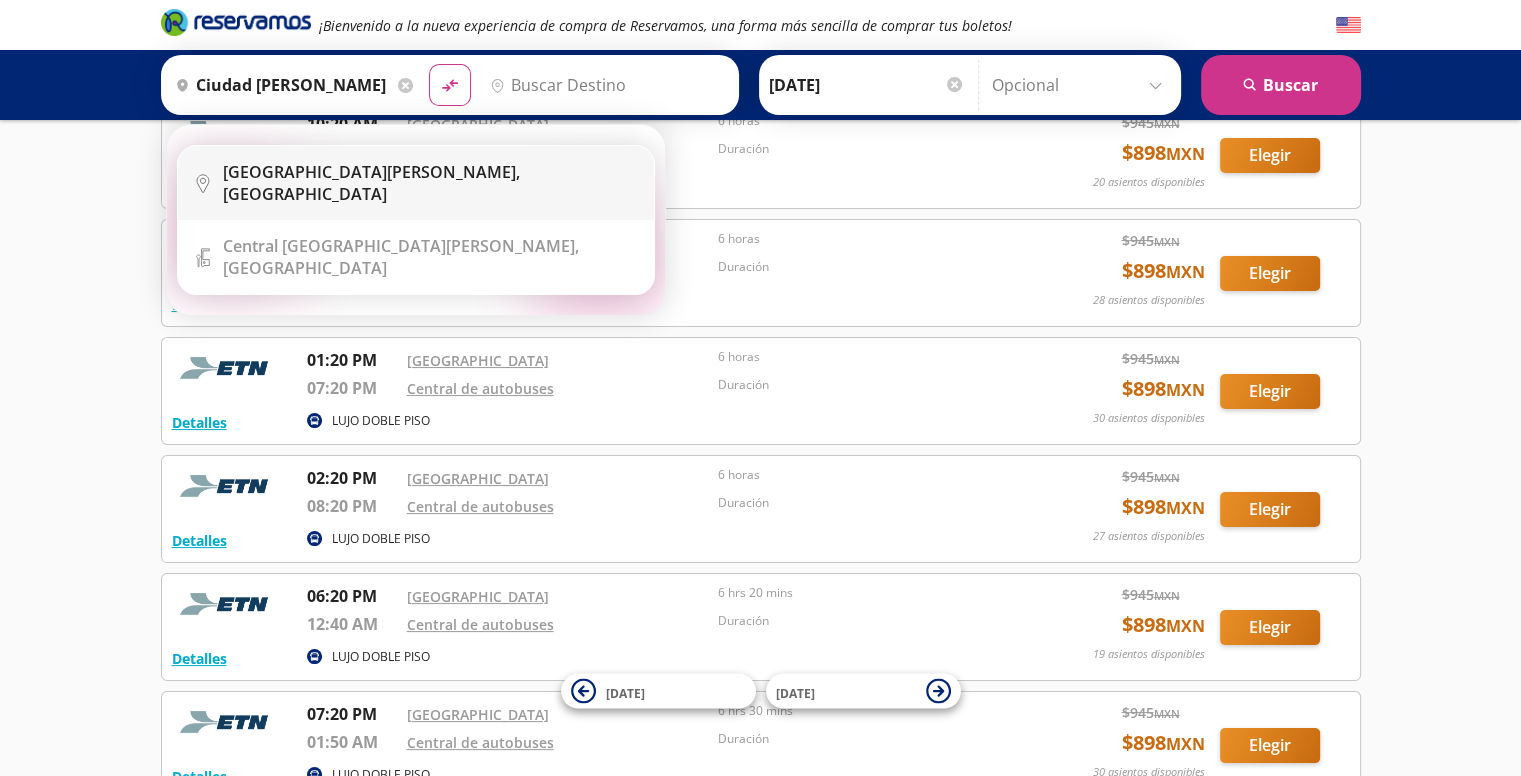 click on "[GEOGRAPHIC_DATA][PERSON_NAME]," at bounding box center [371, 172] 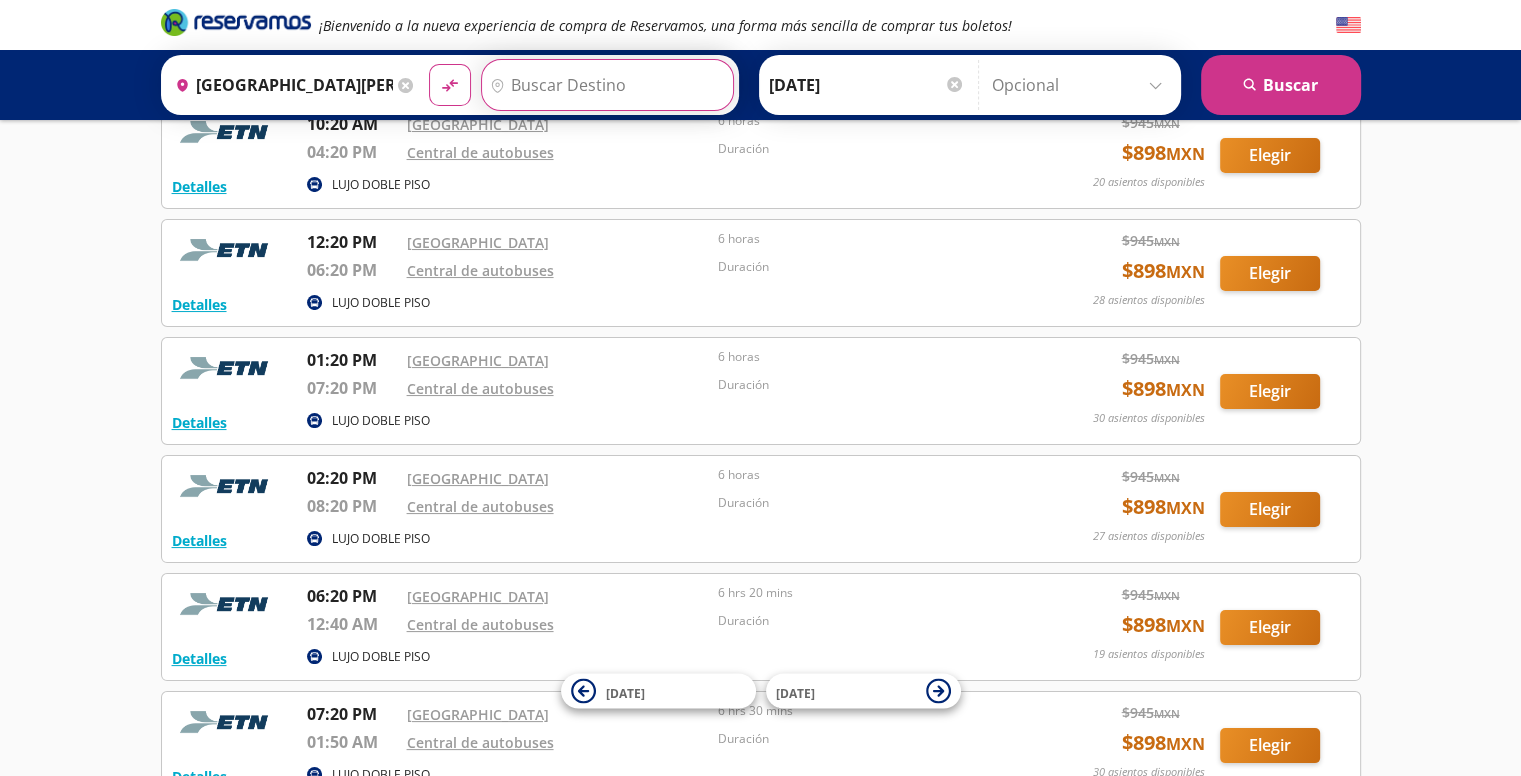 click on "Destino" at bounding box center [605, 85] 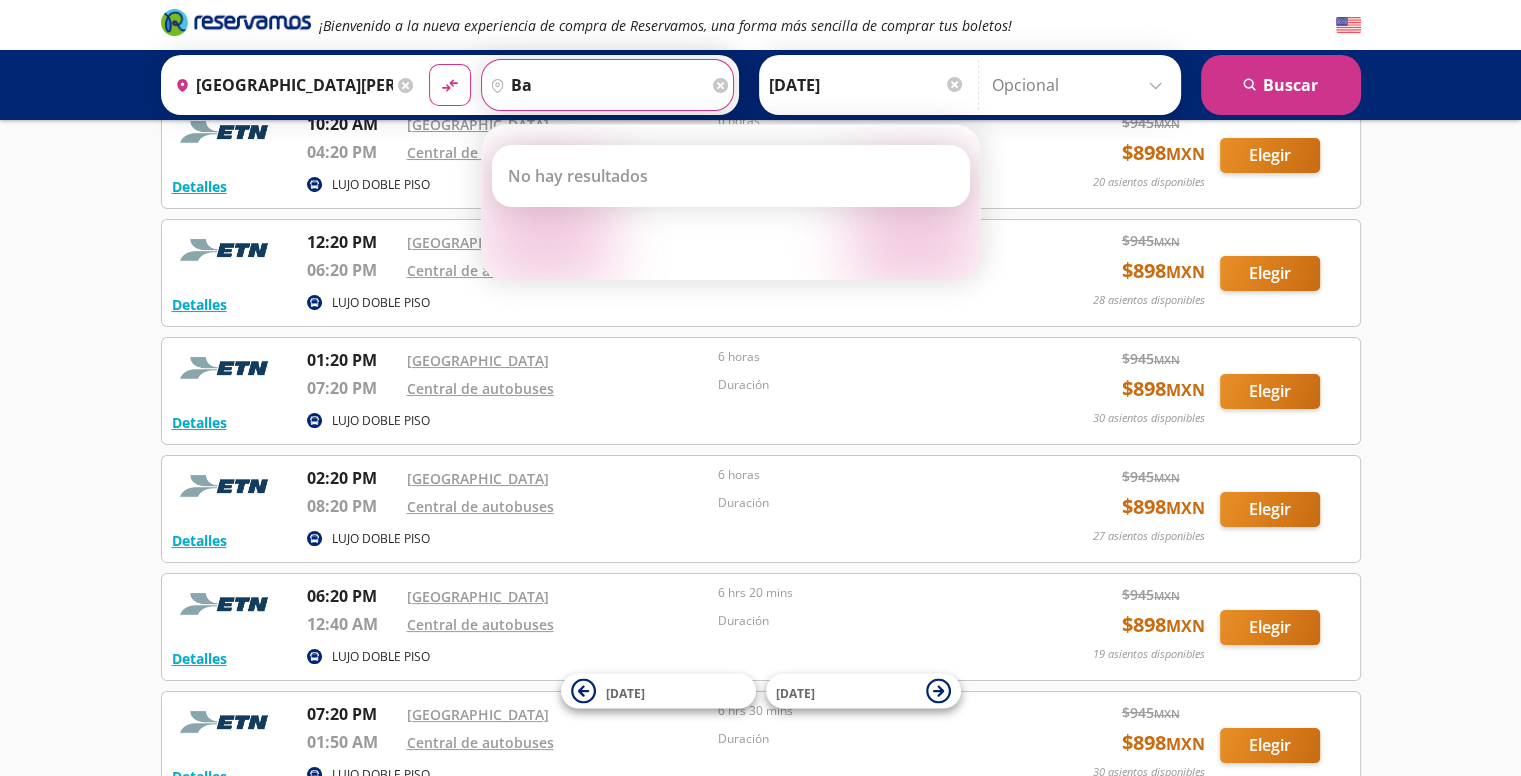type on "b" 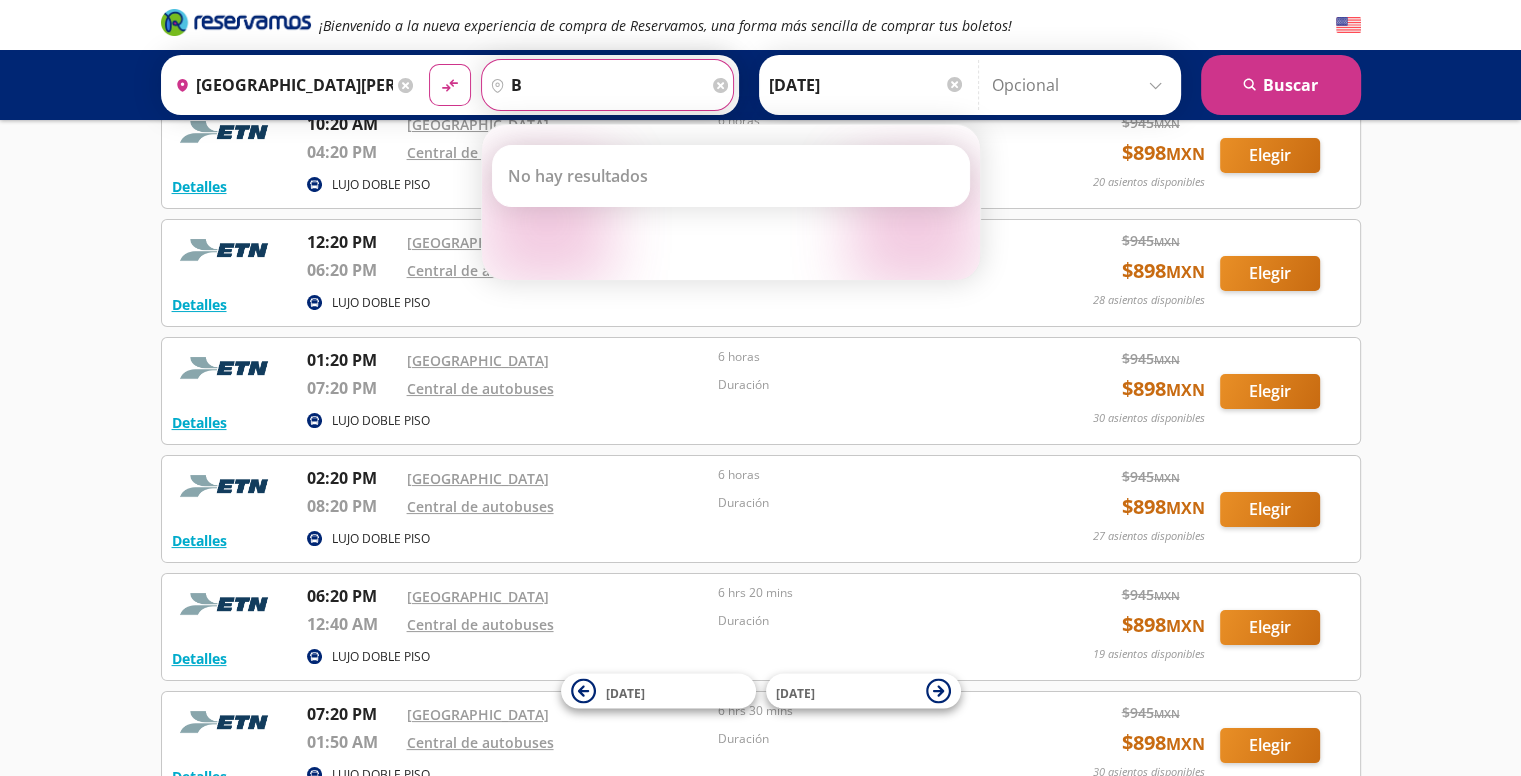type 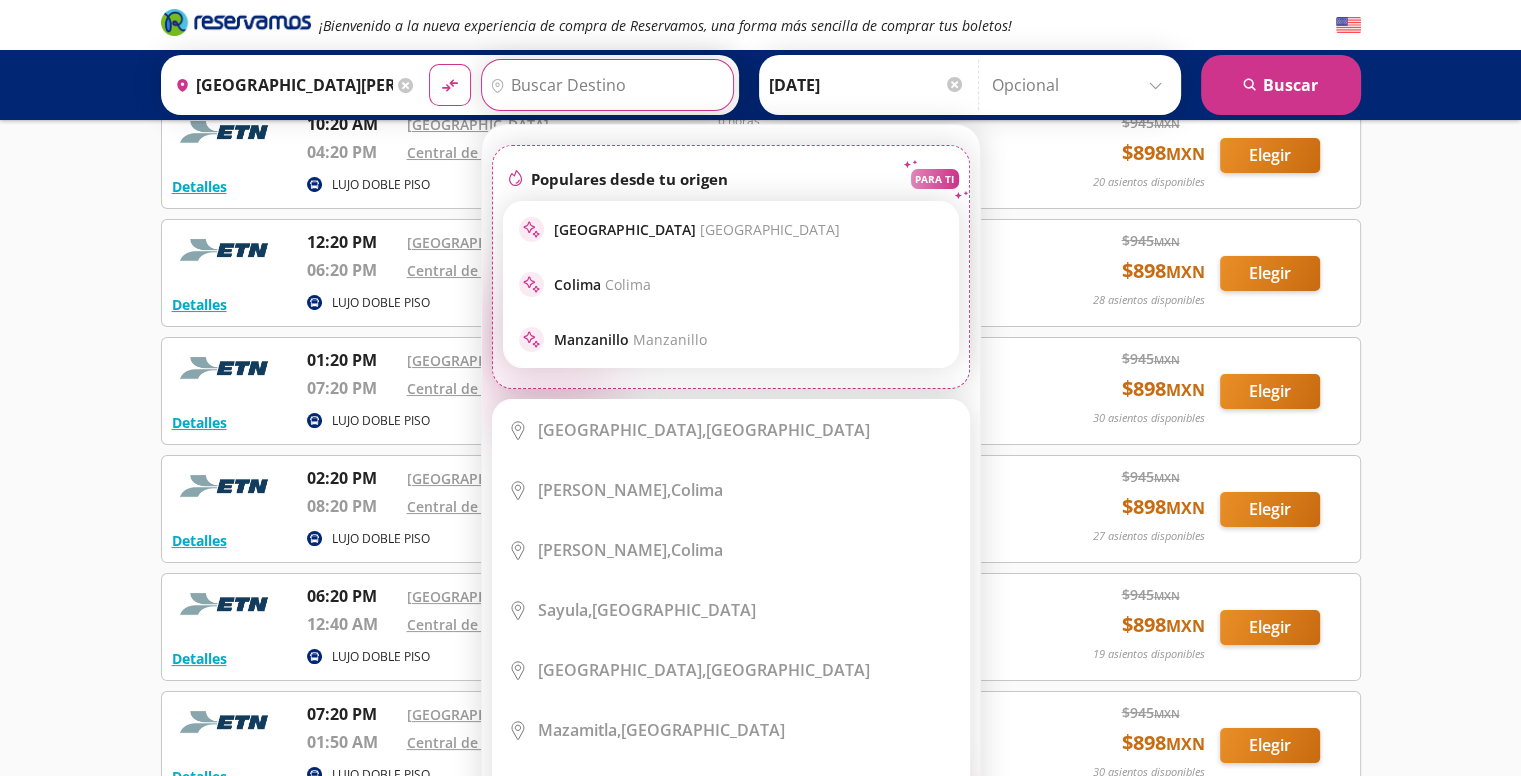 click on "Origen
heroicons:map-pin-20-solid
[GEOGRAPHIC_DATA][PERSON_NAME], [GEOGRAPHIC_DATA]" at bounding box center [292, 85] 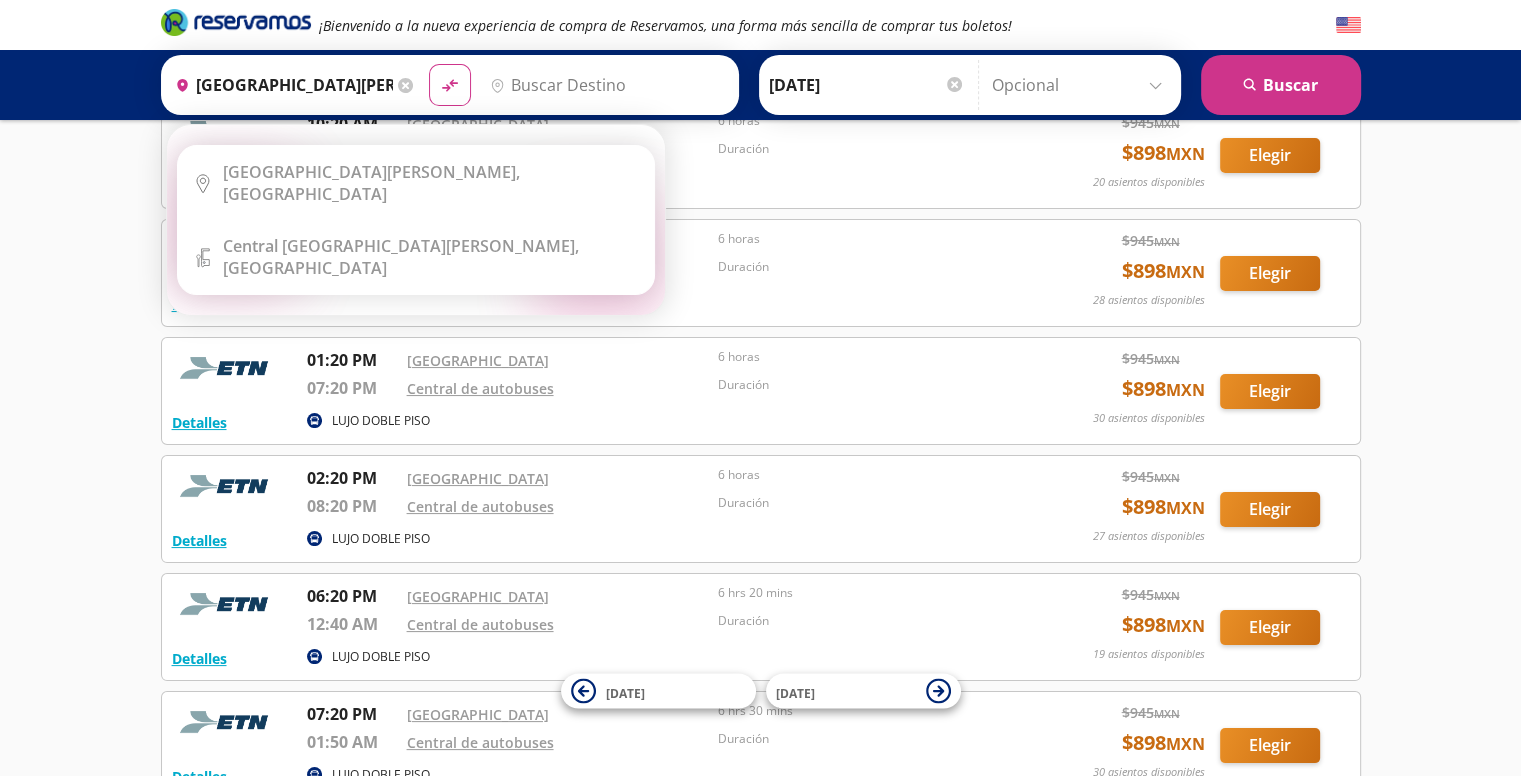 click 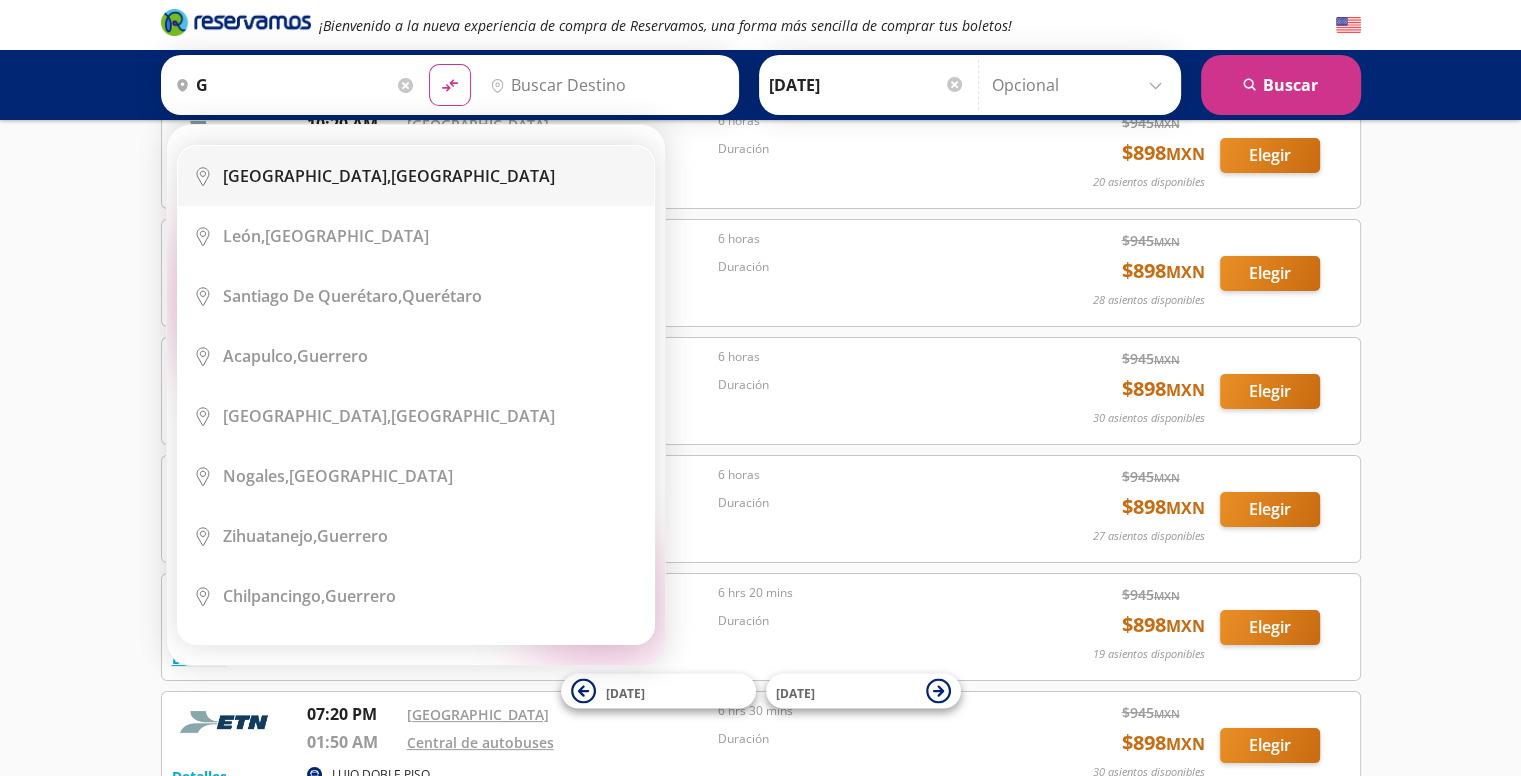 click on "[GEOGRAPHIC_DATA]," at bounding box center (307, 176) 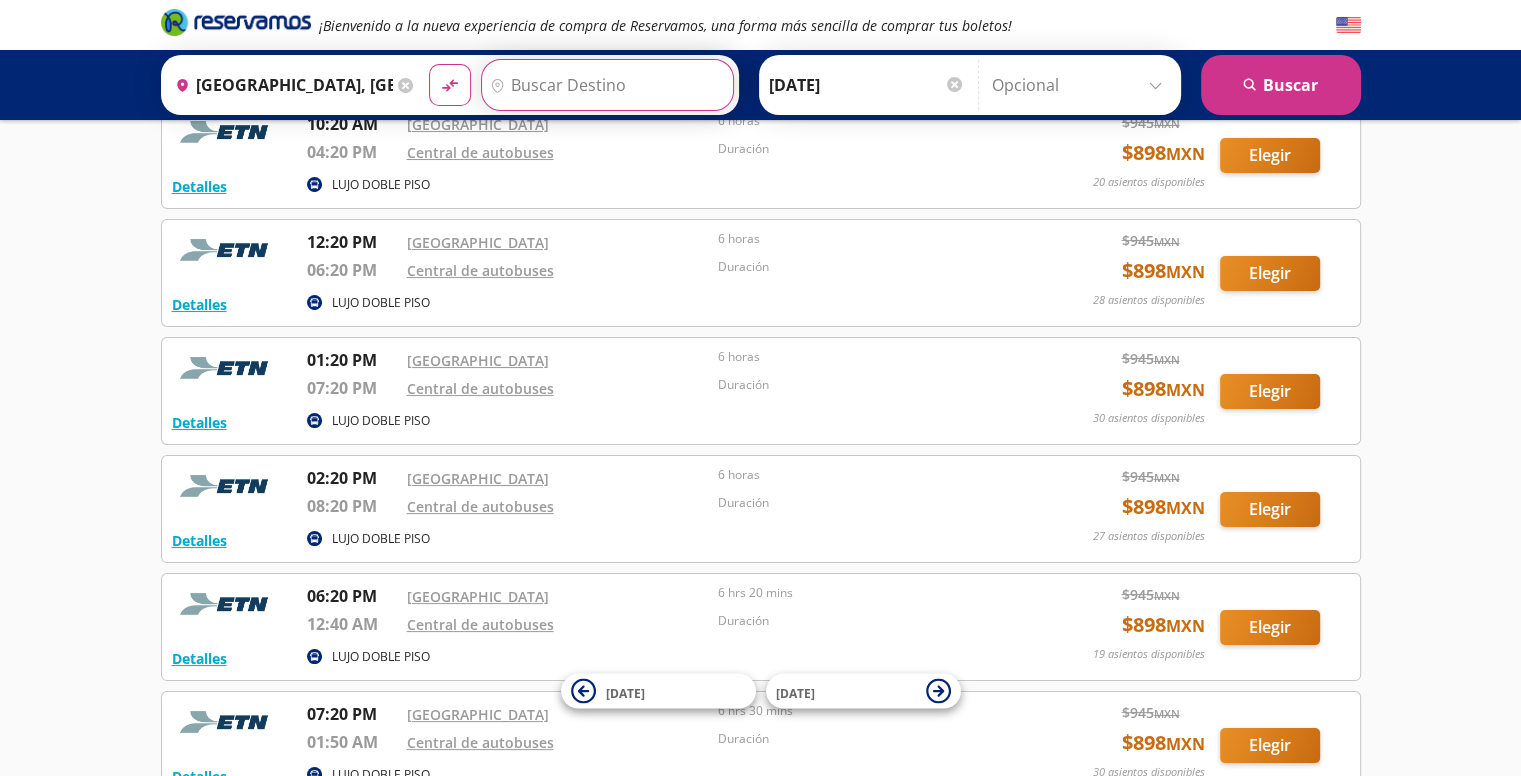 click on "Destino" at bounding box center (605, 85) 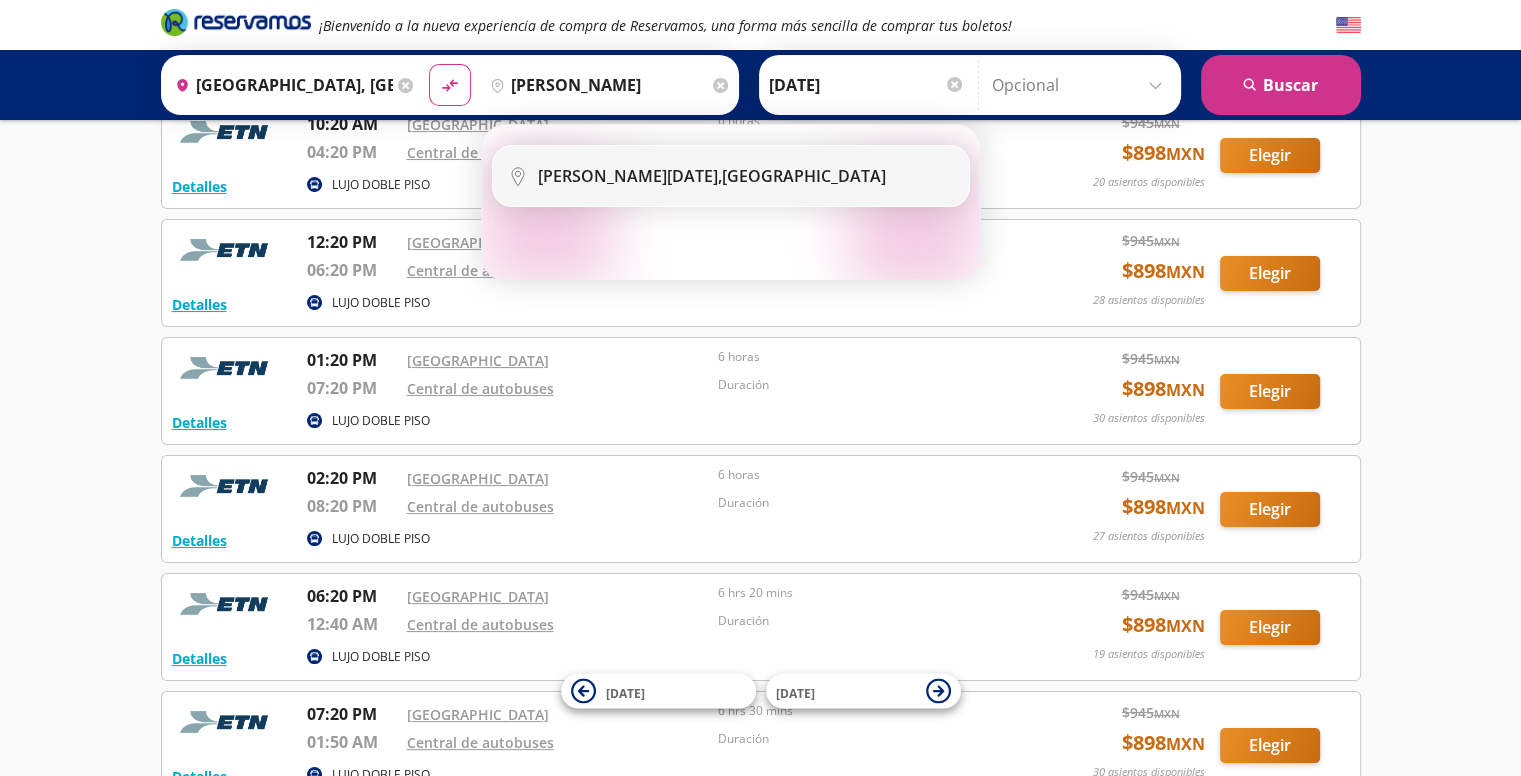 click on "[PERSON_NAME][DATE]," at bounding box center [630, 176] 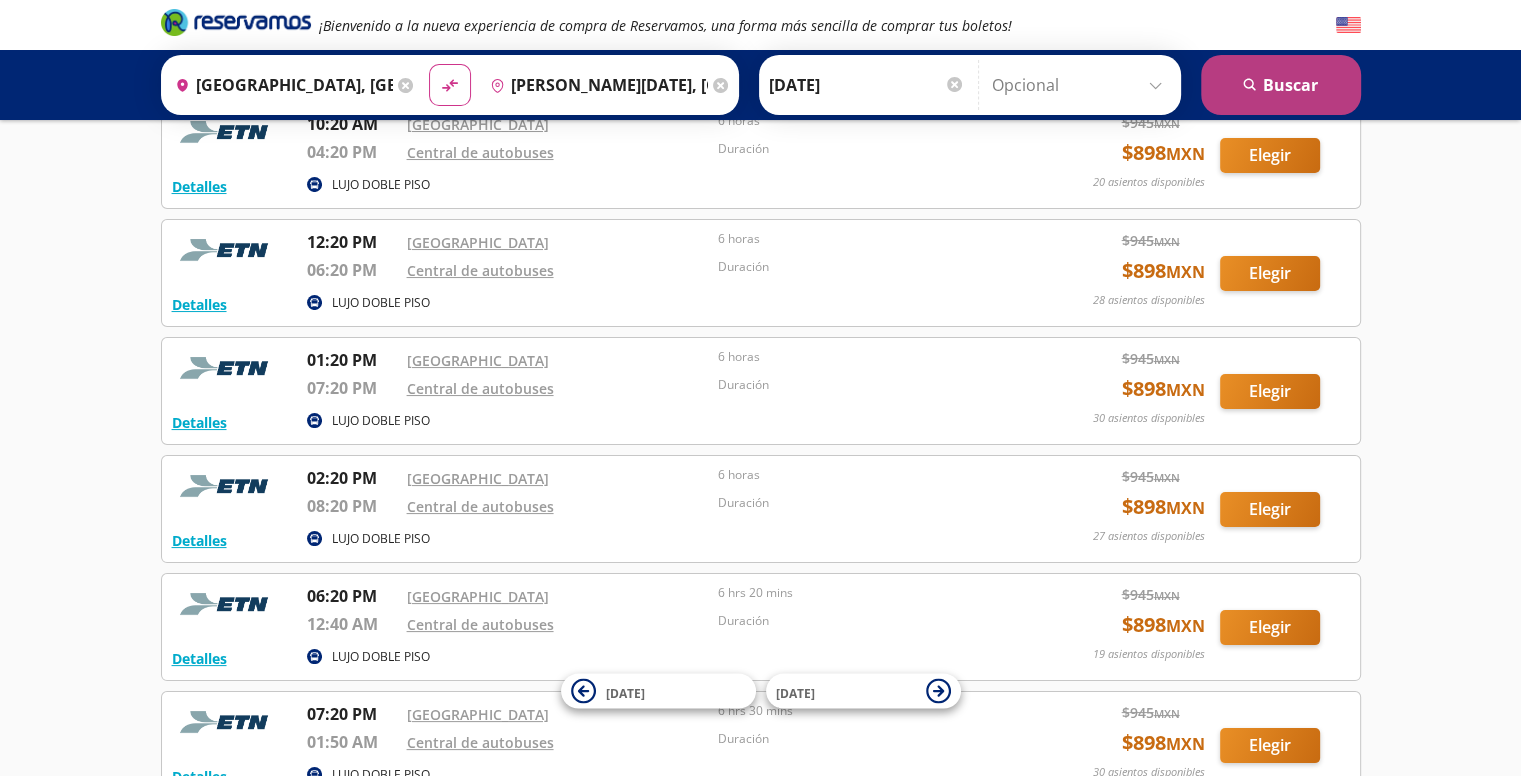 click on "search
[GEOGRAPHIC_DATA]" at bounding box center [1281, 85] 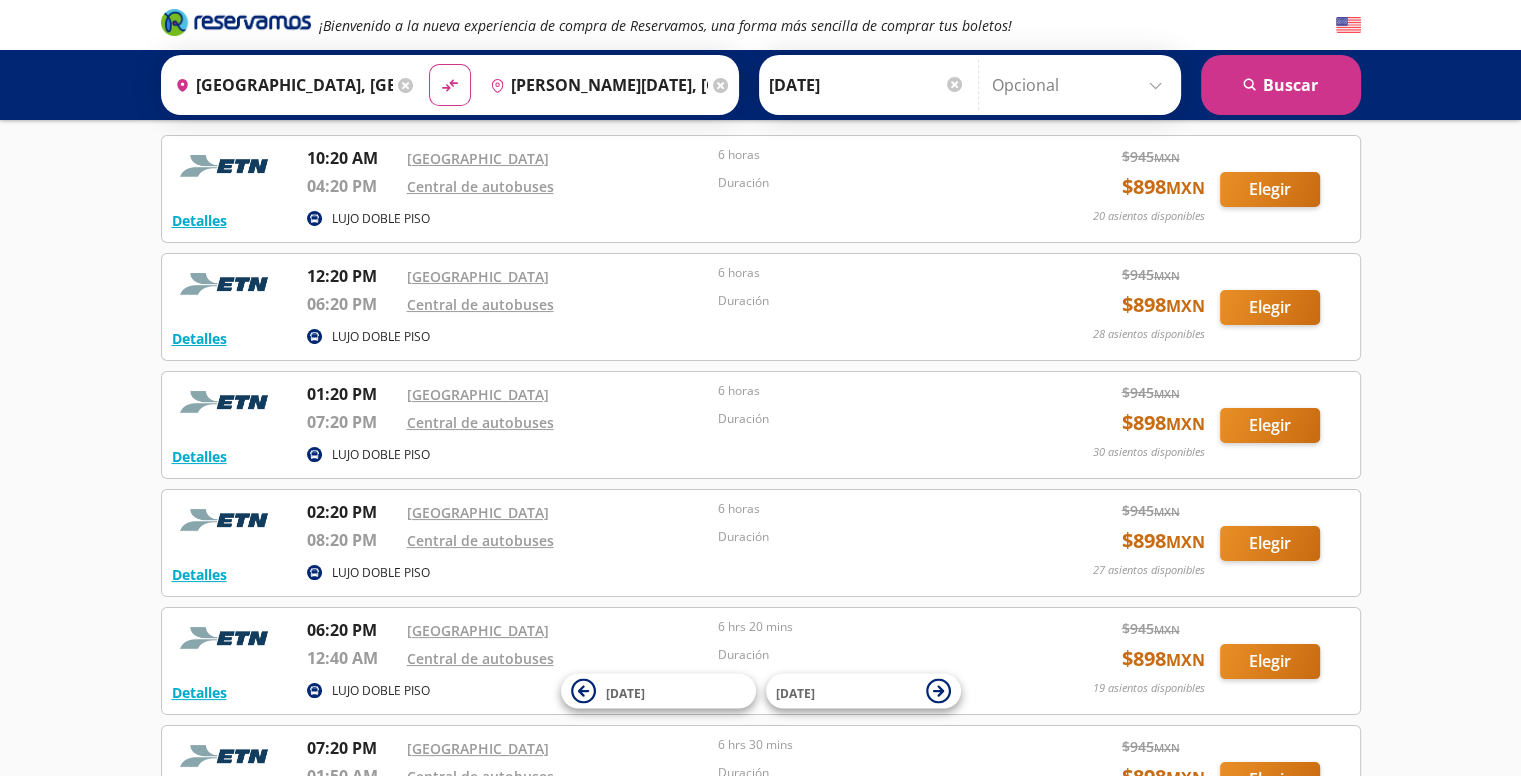 scroll, scrollTop: 64, scrollLeft: 0, axis: vertical 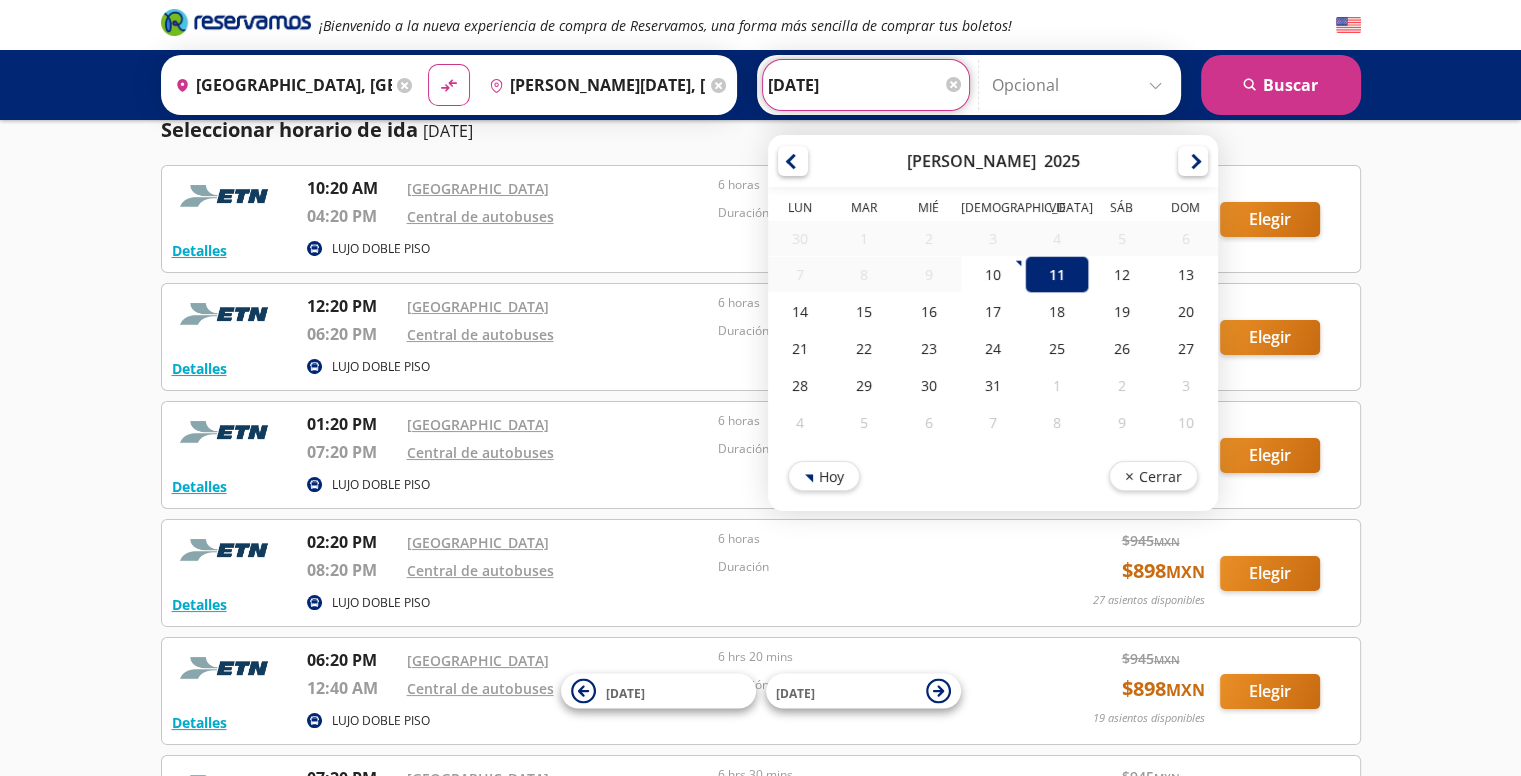 click on "[DATE]" at bounding box center (866, 85) 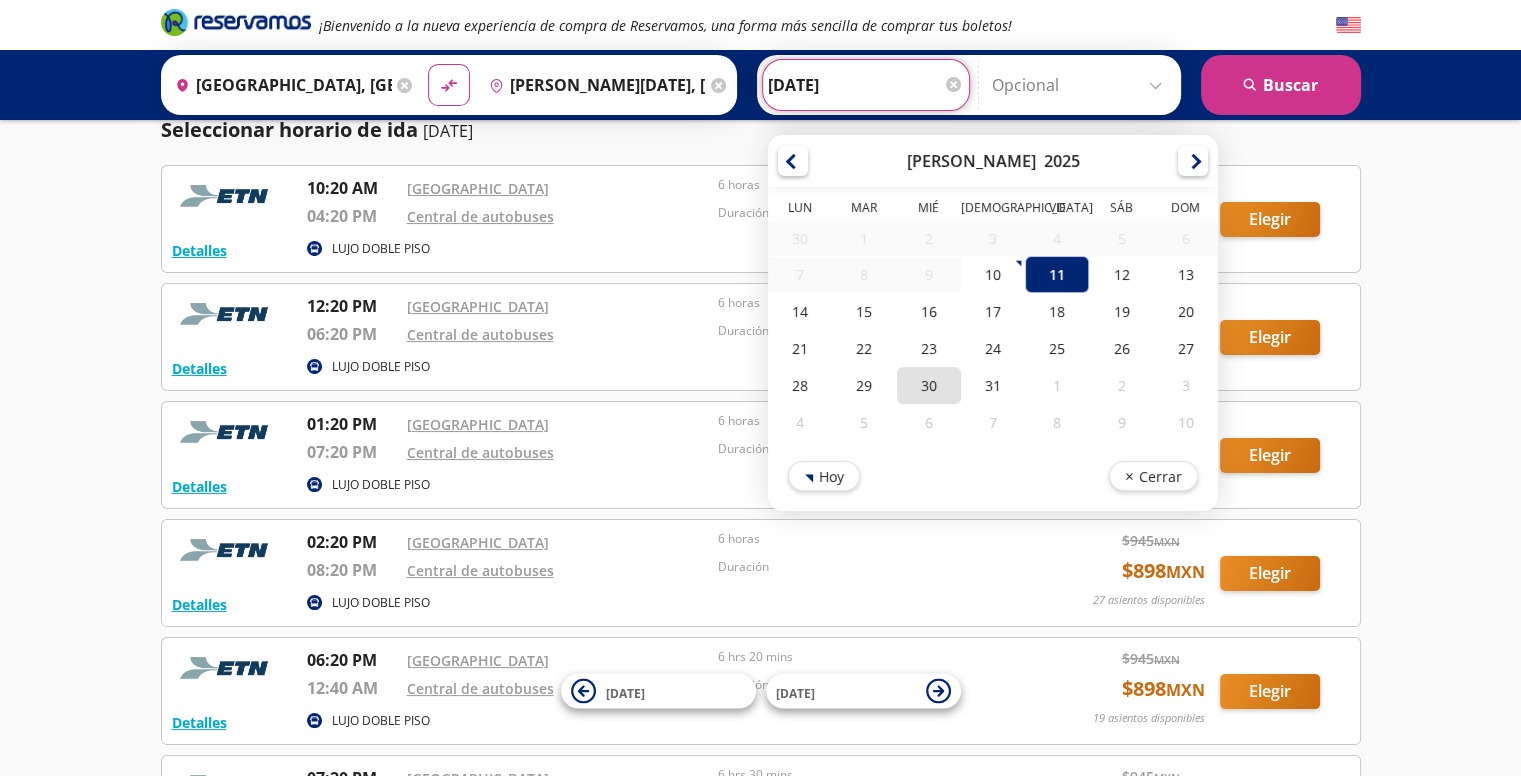 click on "30" at bounding box center [928, 385] 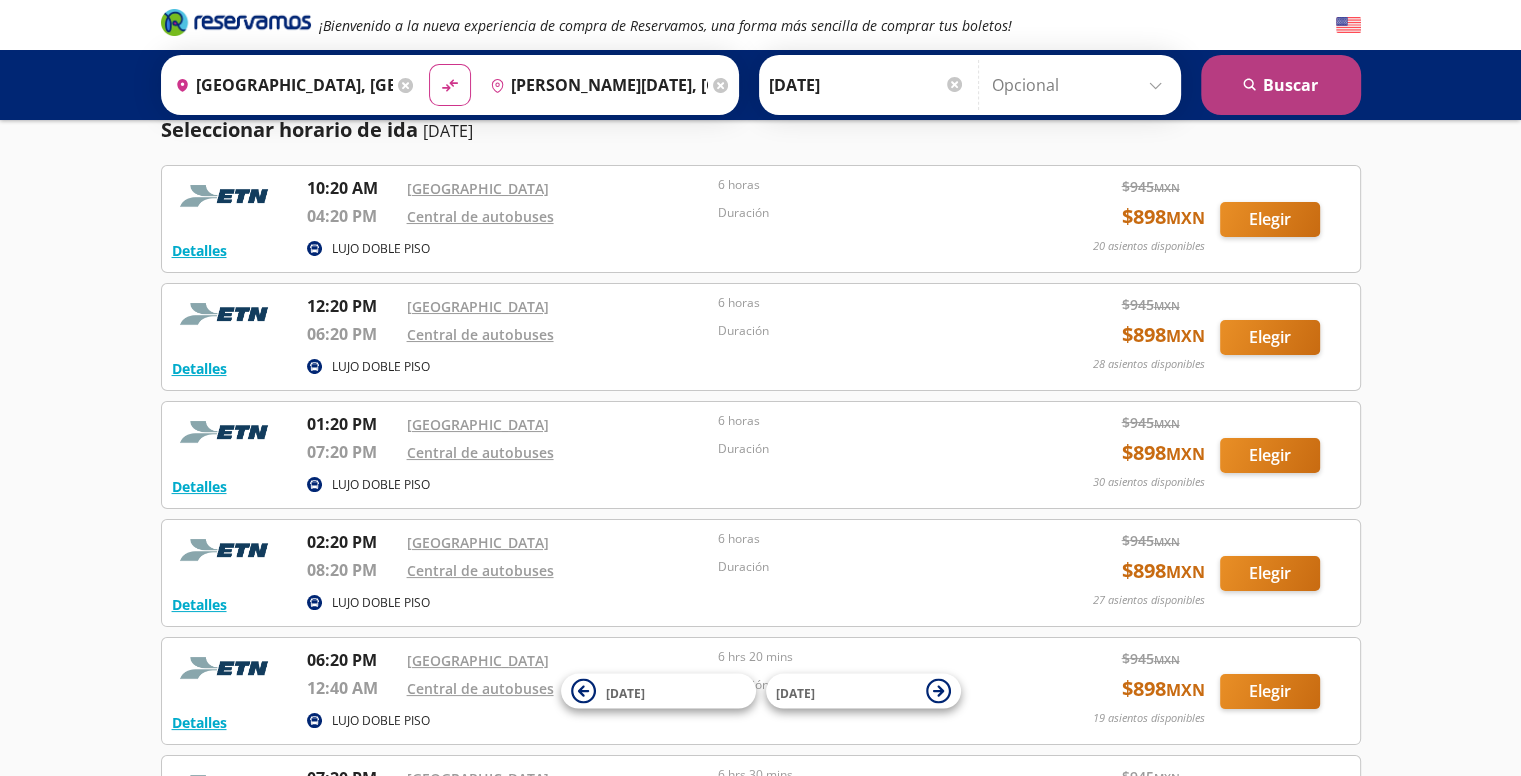 click on "search
[GEOGRAPHIC_DATA]" at bounding box center (1281, 85) 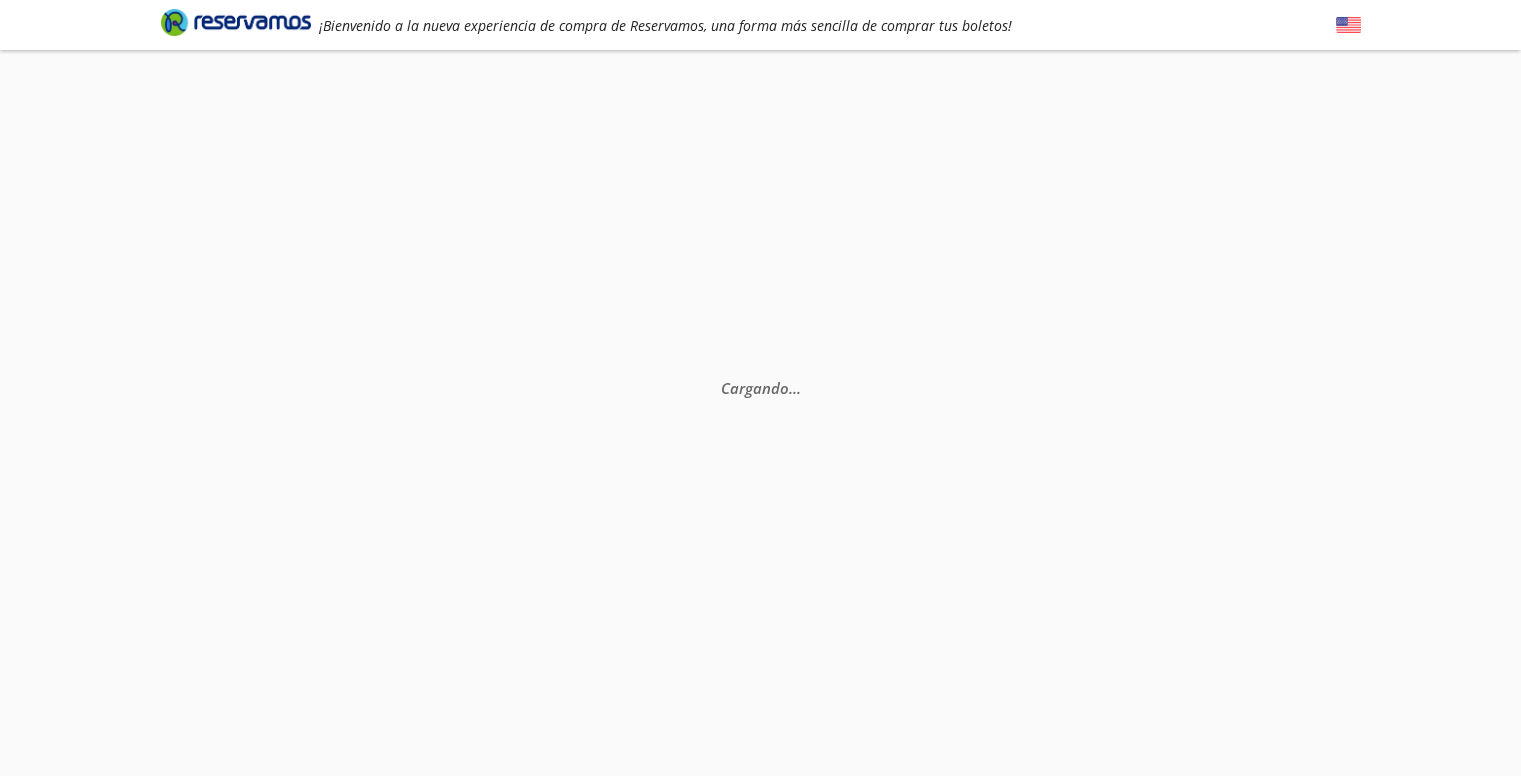 scroll, scrollTop: 0, scrollLeft: 0, axis: both 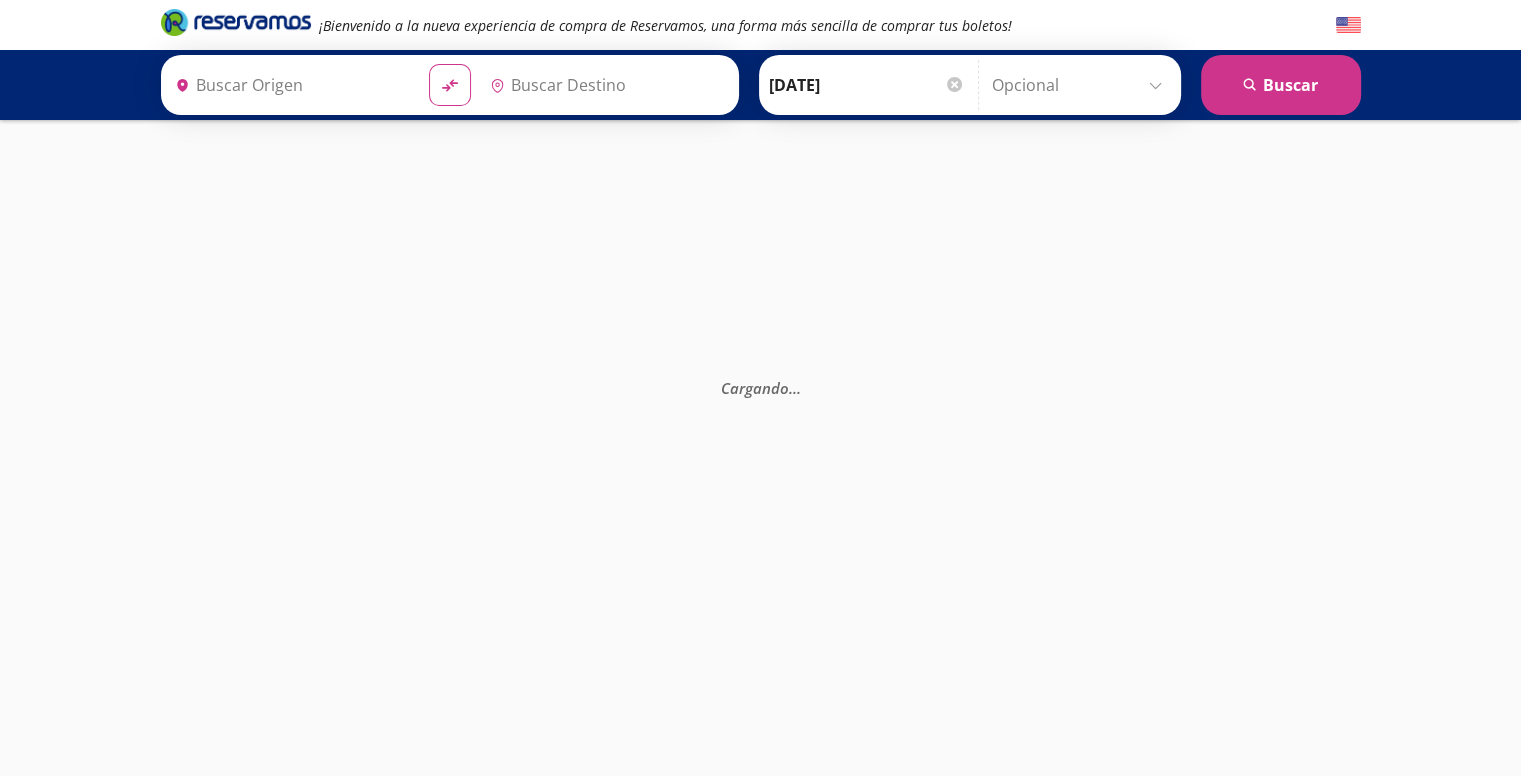 type on "[GEOGRAPHIC_DATA], [GEOGRAPHIC_DATA]" 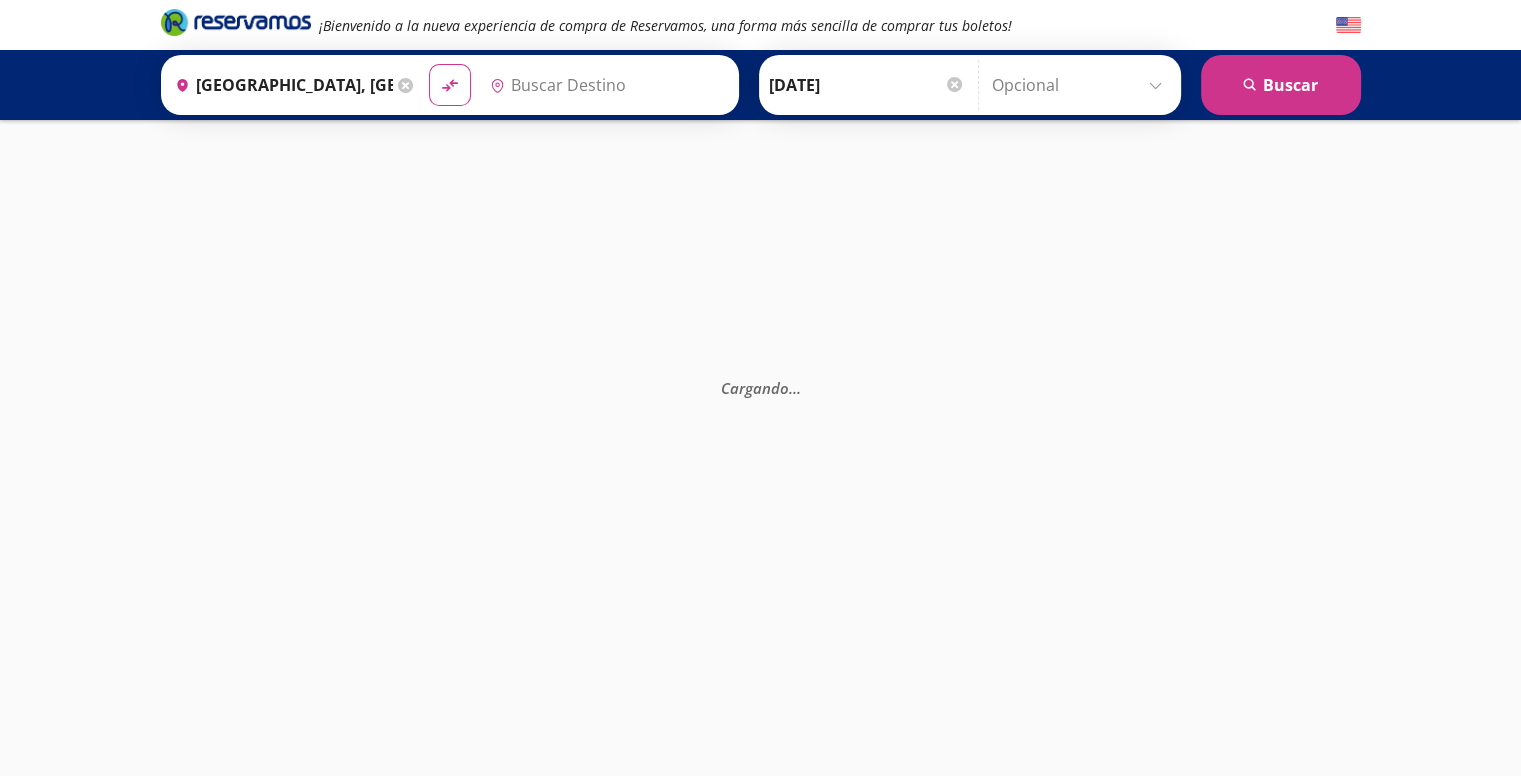 type on "[PERSON_NAME][DATE], [GEOGRAPHIC_DATA]" 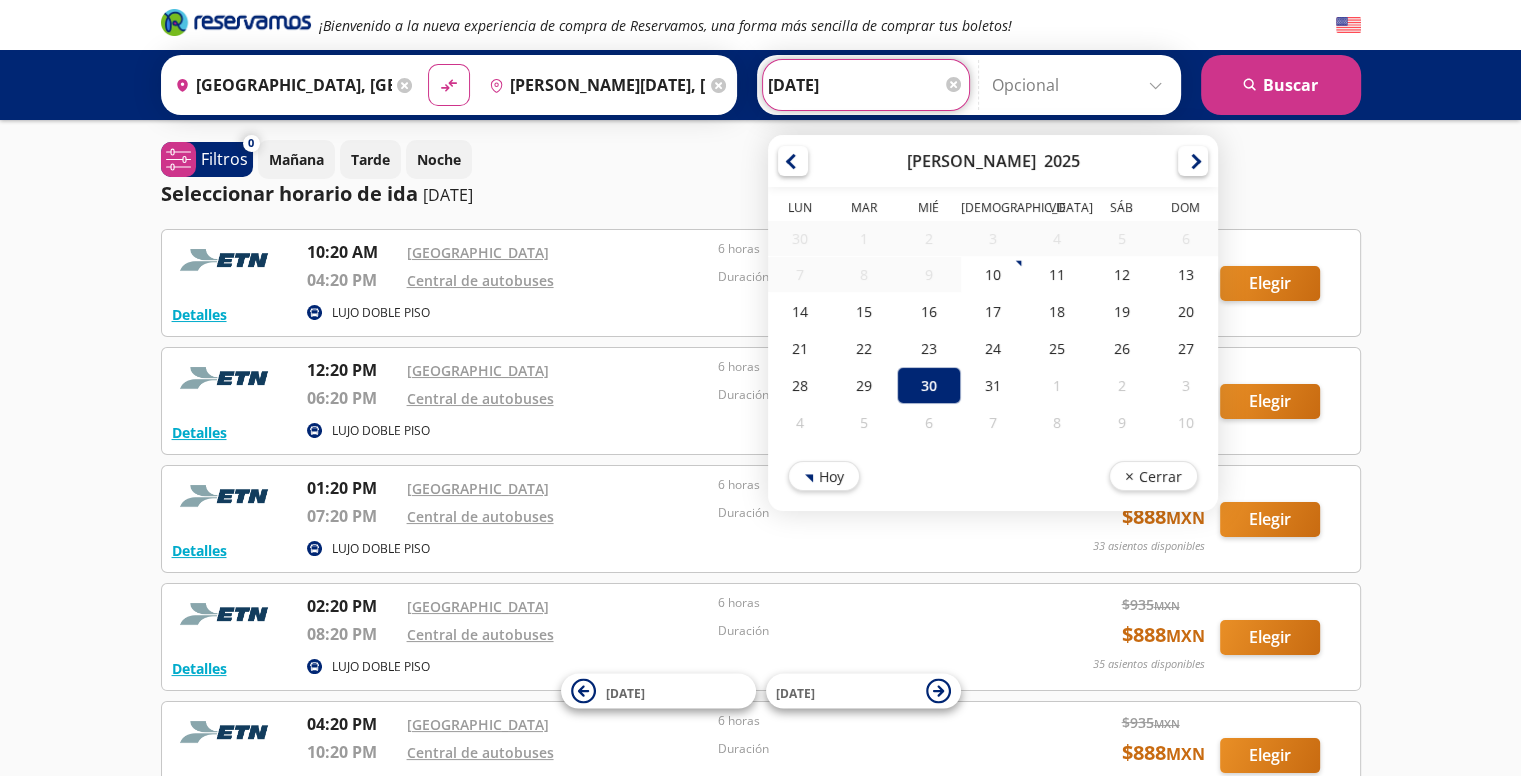 click on "[DATE]" at bounding box center [866, 85] 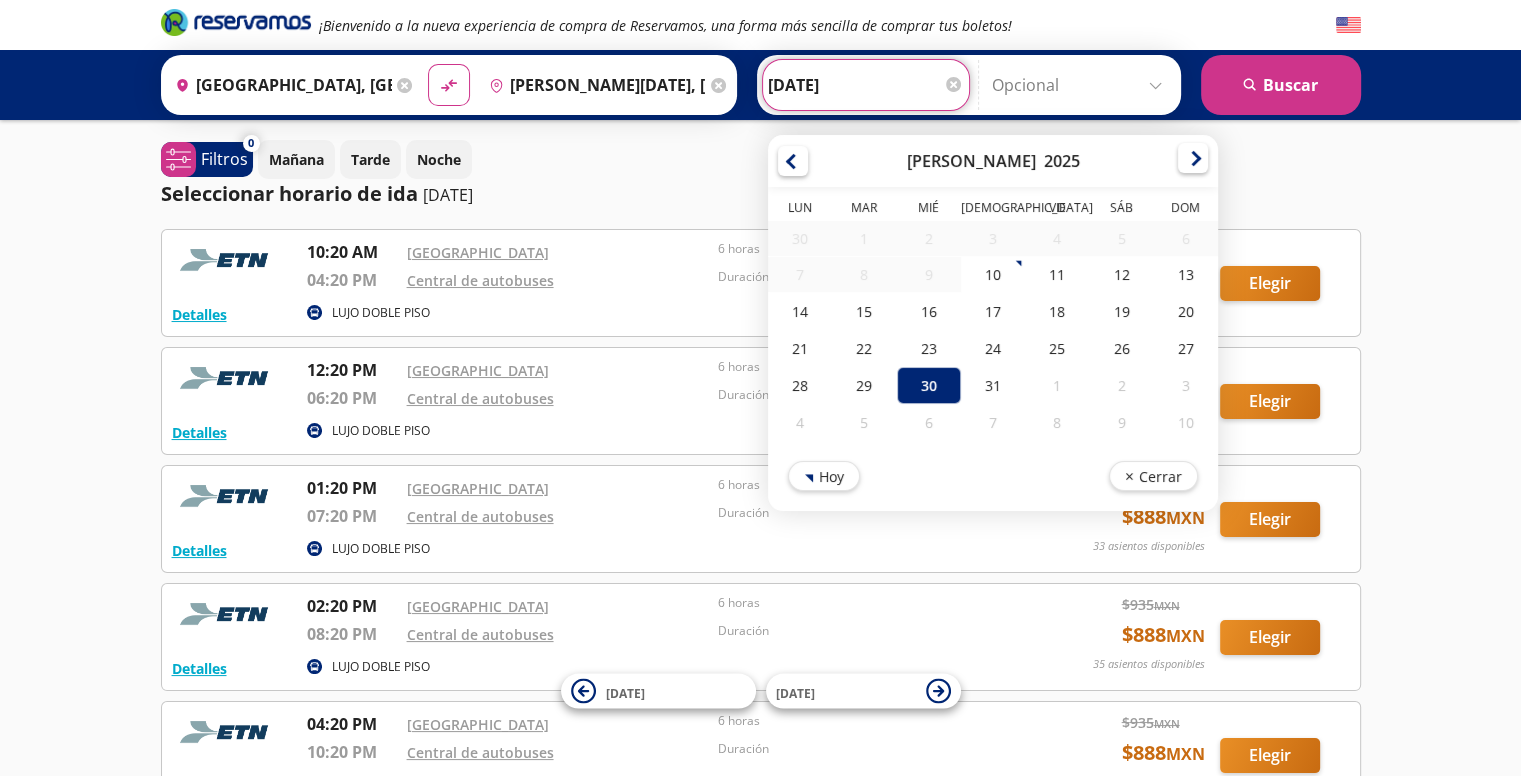 click at bounding box center (1193, 158) 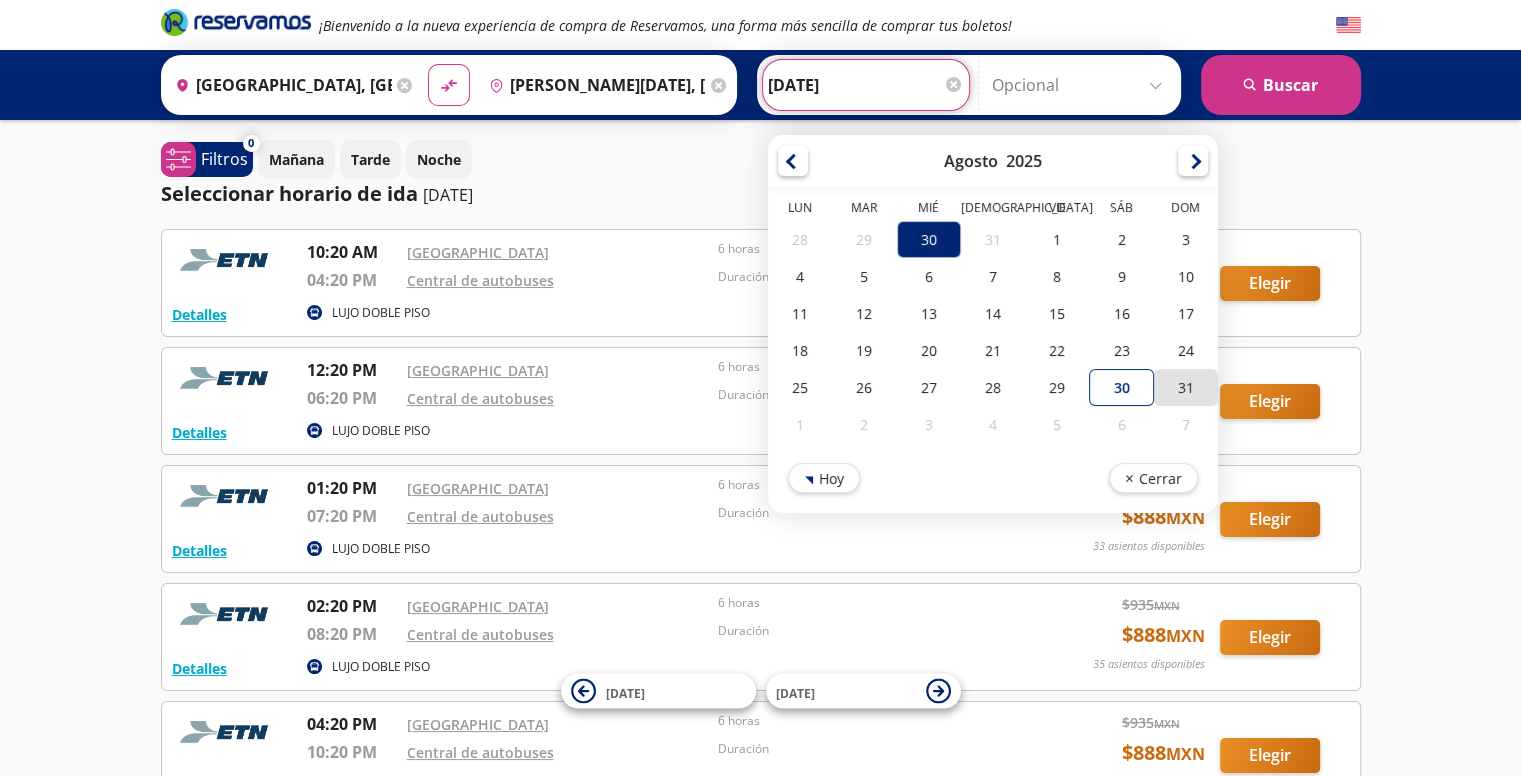 click on "31" at bounding box center (1185, 387) 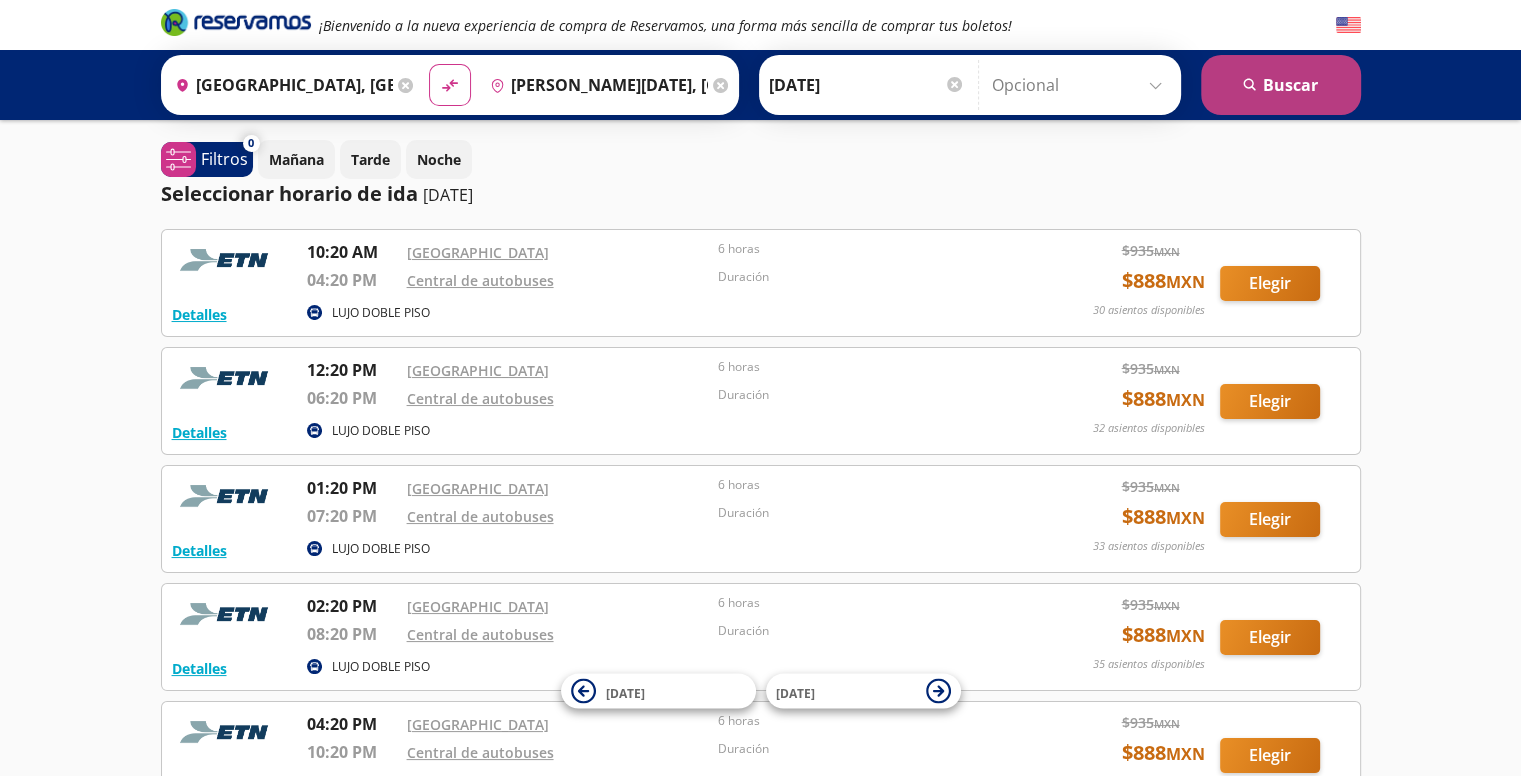 click on "search
[GEOGRAPHIC_DATA]" at bounding box center [1281, 85] 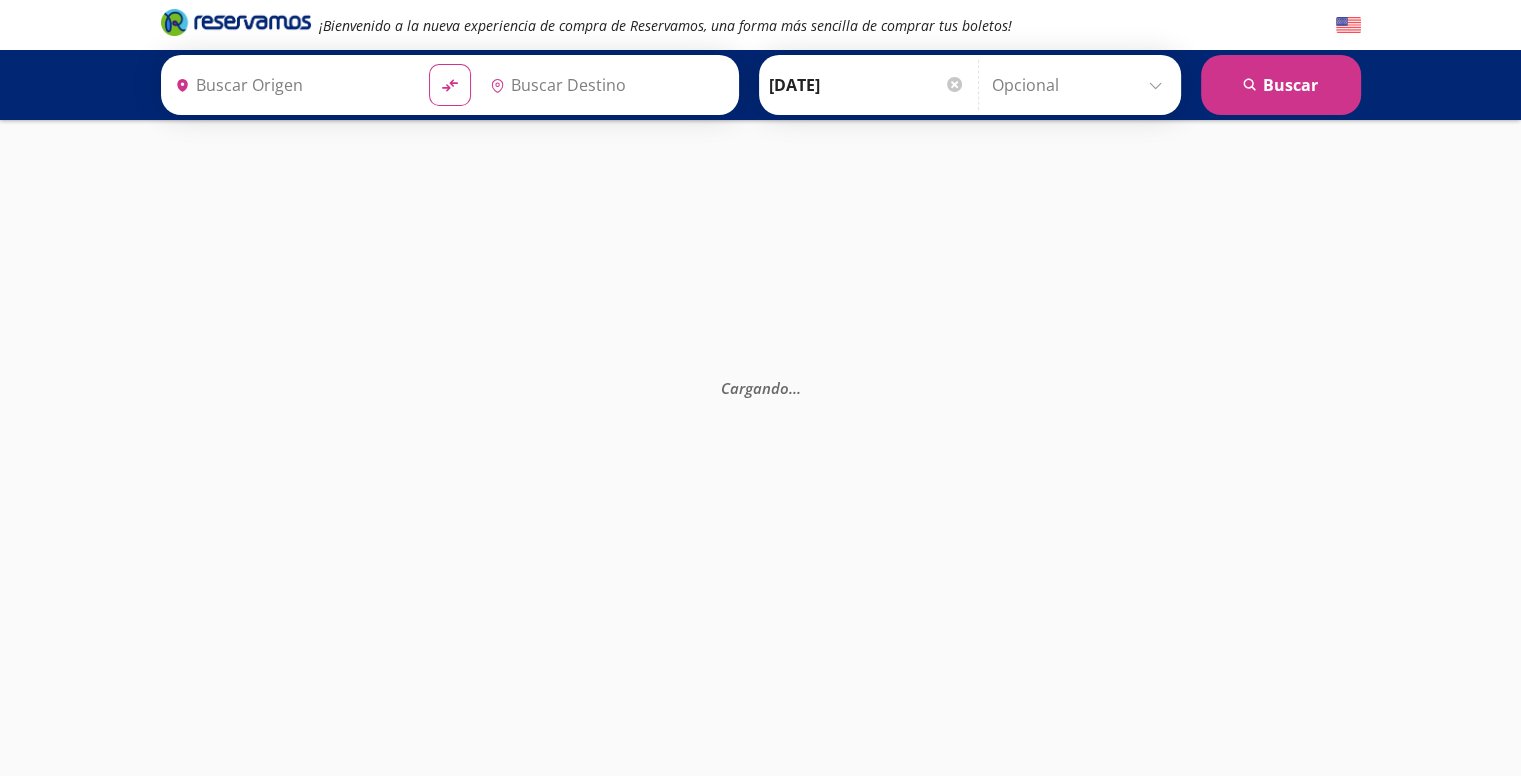 type on "[PERSON_NAME][DATE], [GEOGRAPHIC_DATA]" 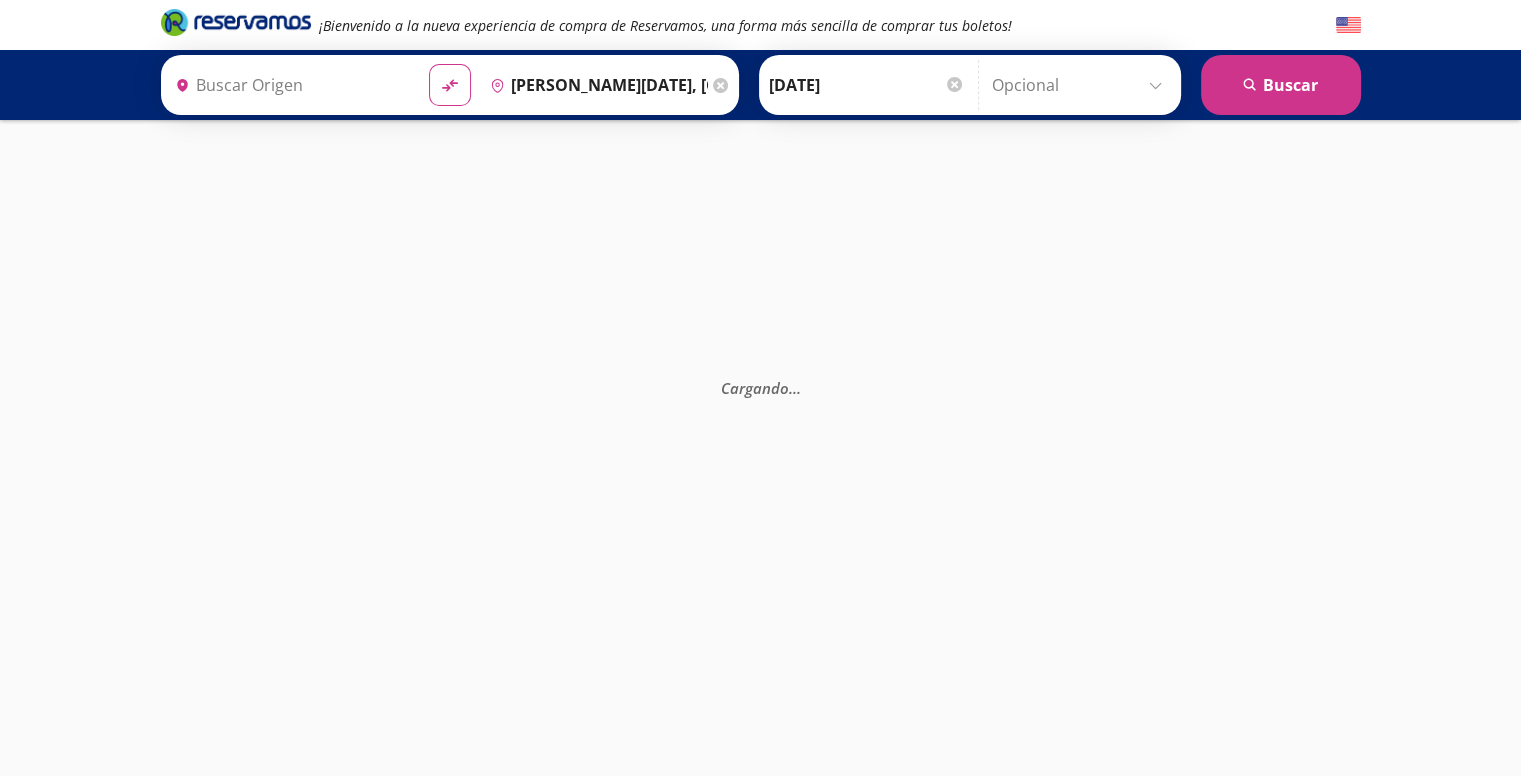 type on "[GEOGRAPHIC_DATA], [GEOGRAPHIC_DATA]" 